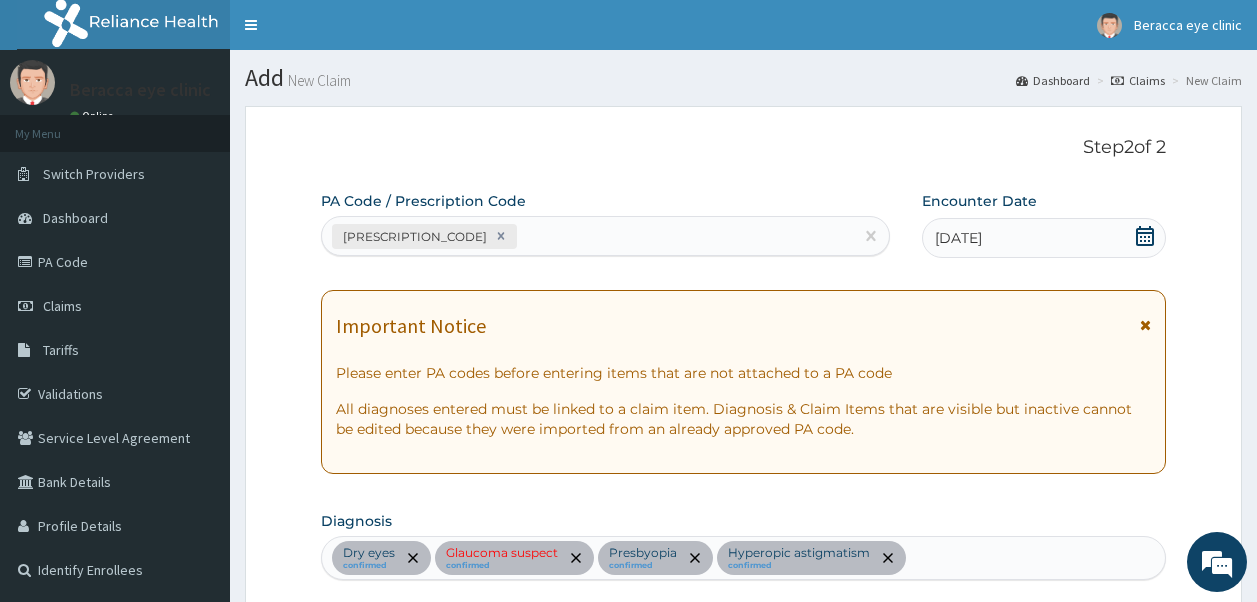 scroll, scrollTop: 1104, scrollLeft: 0, axis: vertical 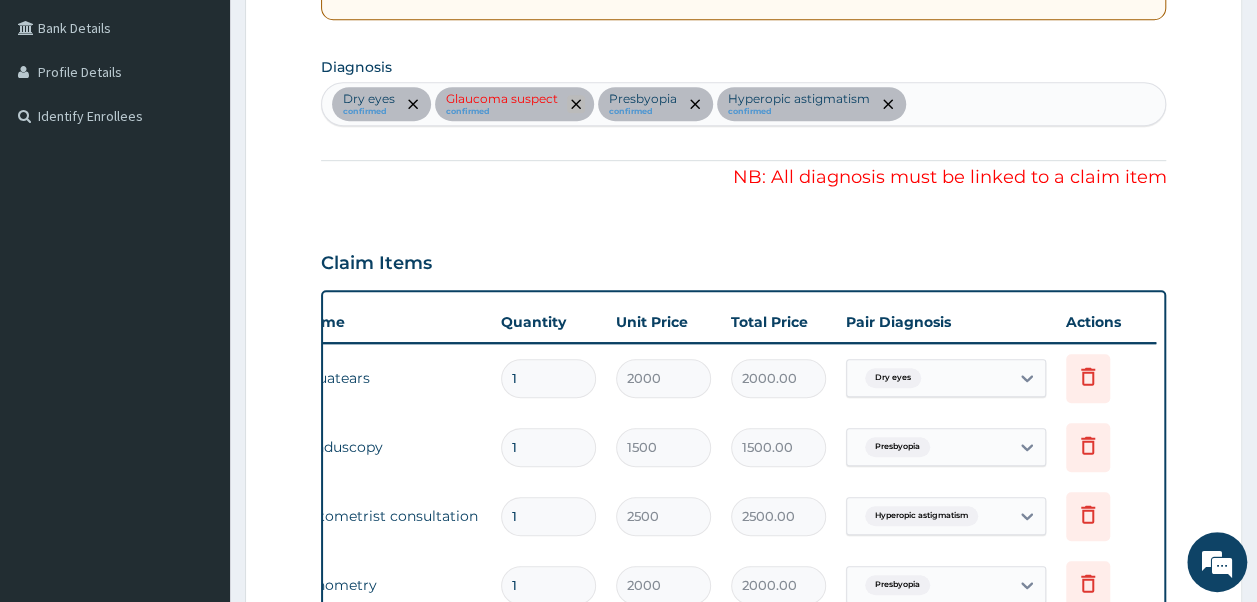 click 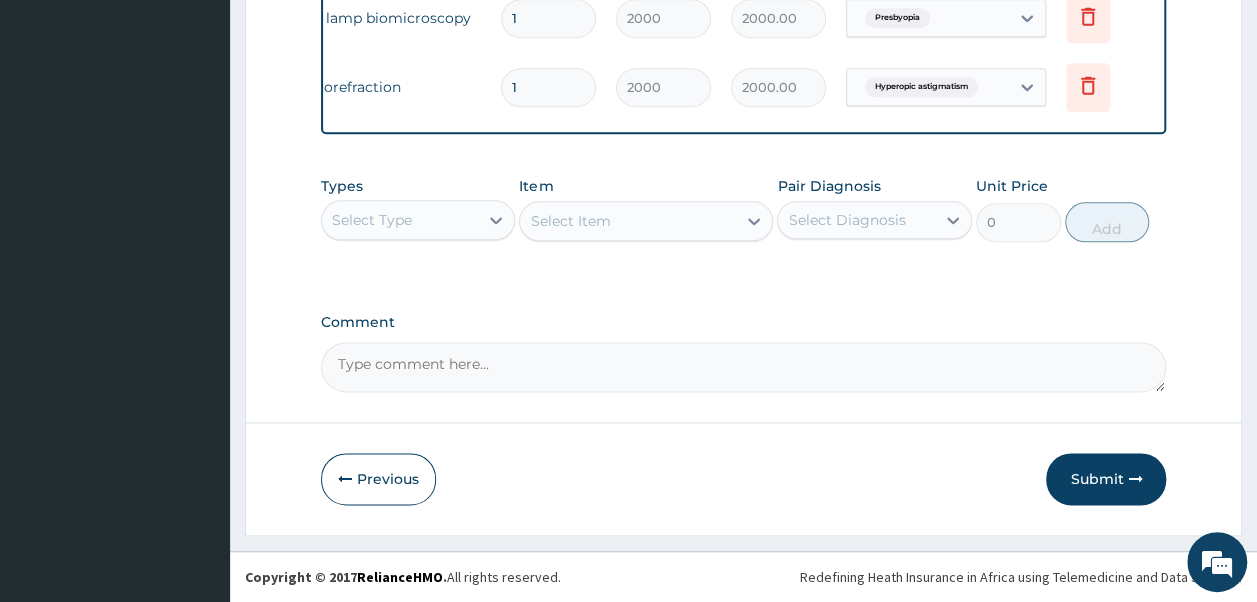 scroll, scrollTop: 1104, scrollLeft: 0, axis: vertical 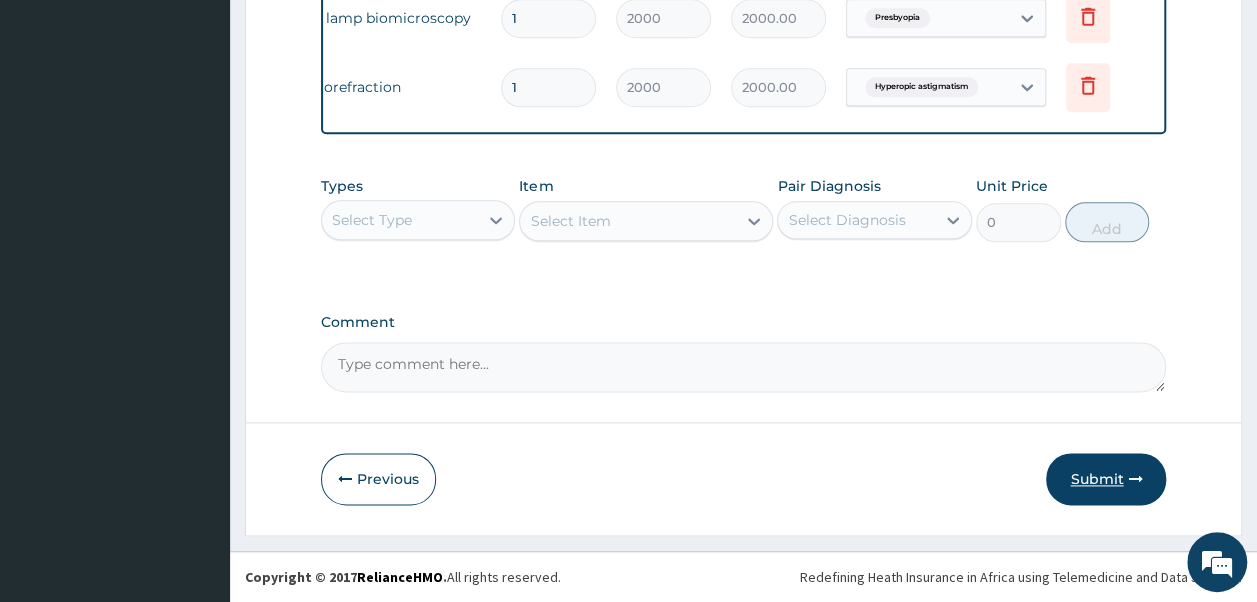 click on "Submit" at bounding box center [1106, 479] 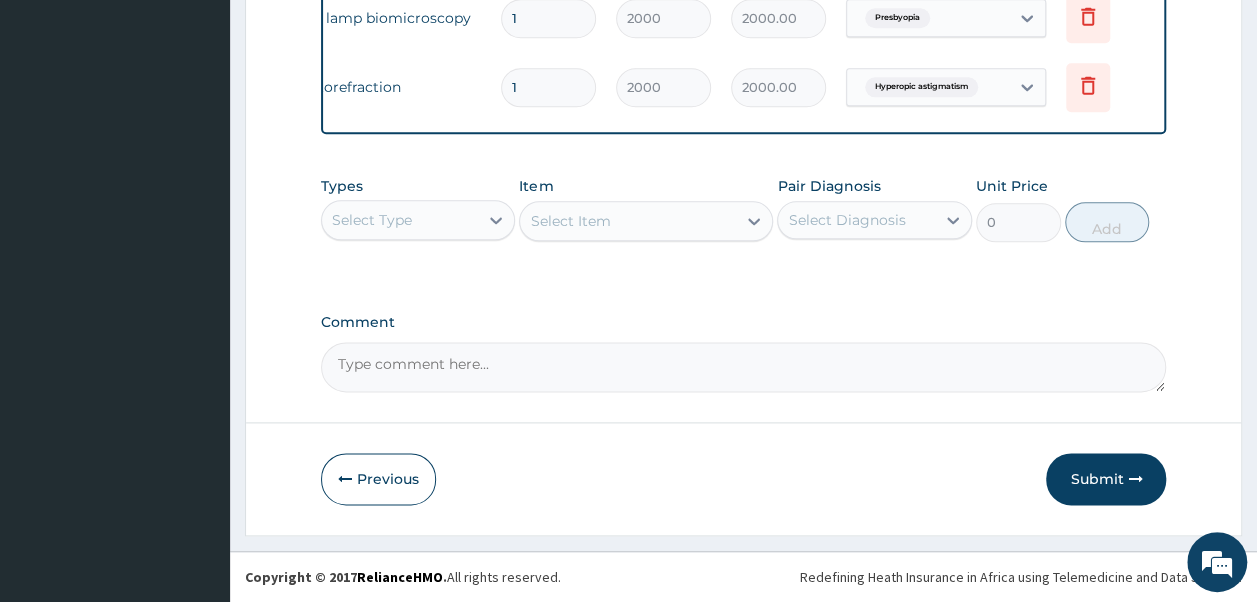 click on "Comment" at bounding box center [744, 353] 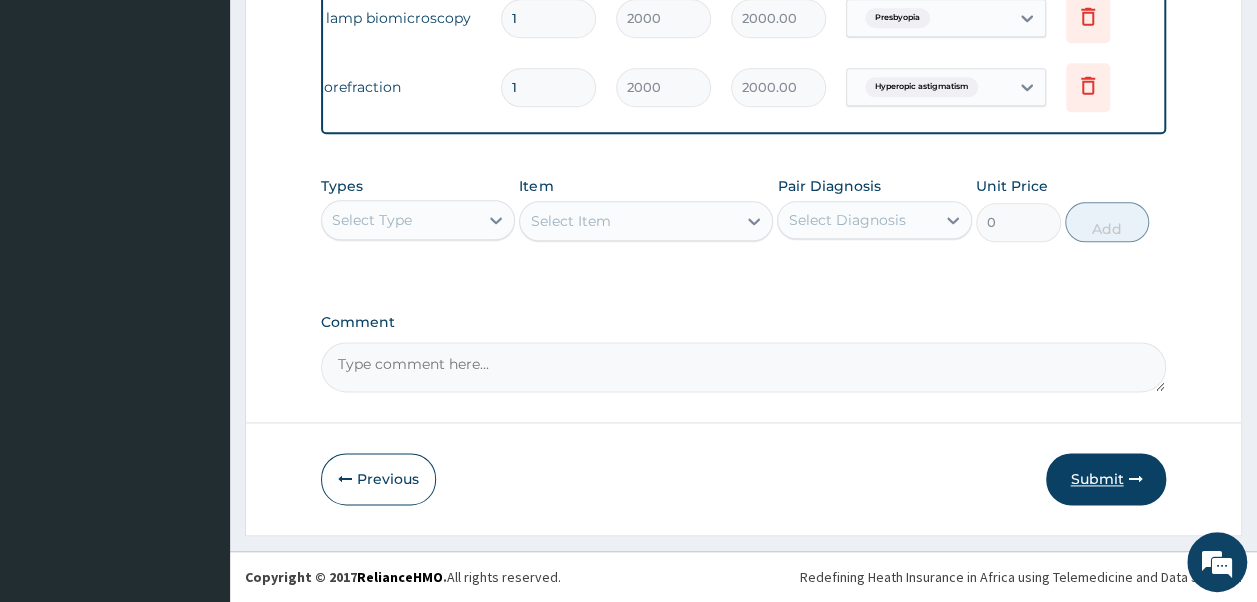 click on "Submit" at bounding box center (1106, 479) 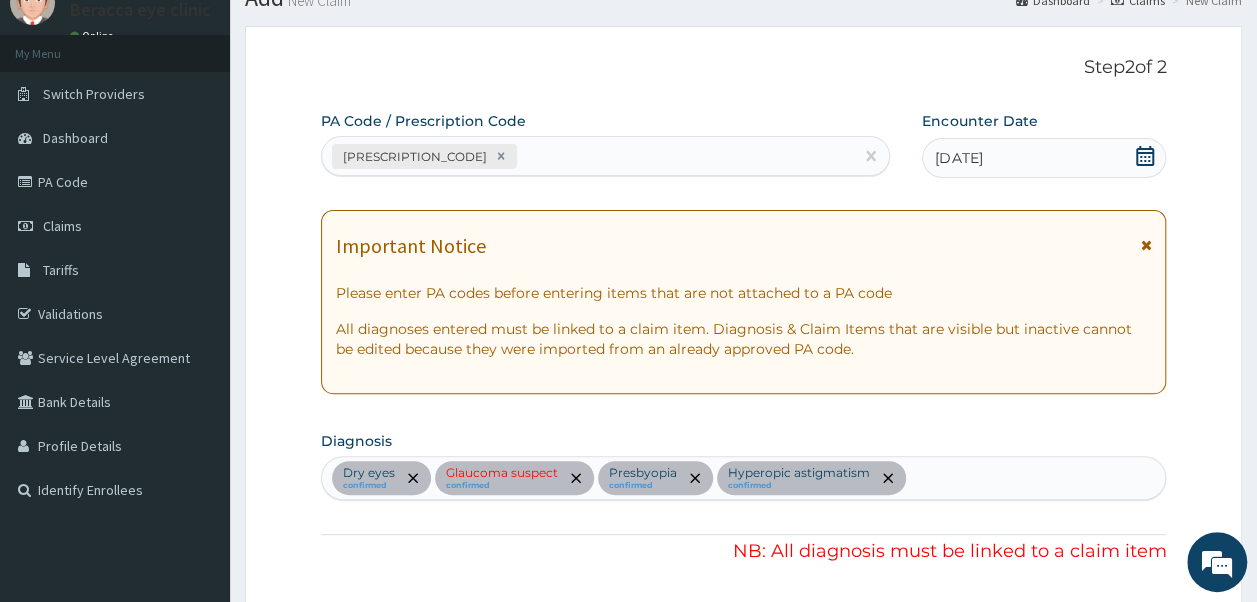scroll, scrollTop: 0, scrollLeft: 0, axis: both 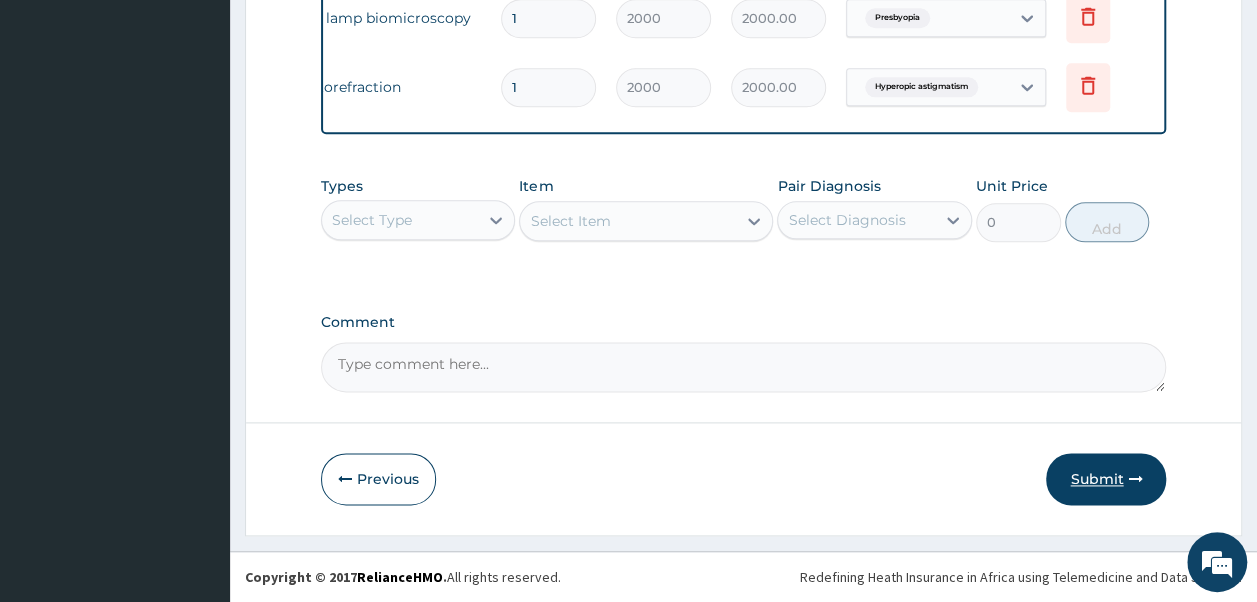 click on "Submit" at bounding box center (1106, 479) 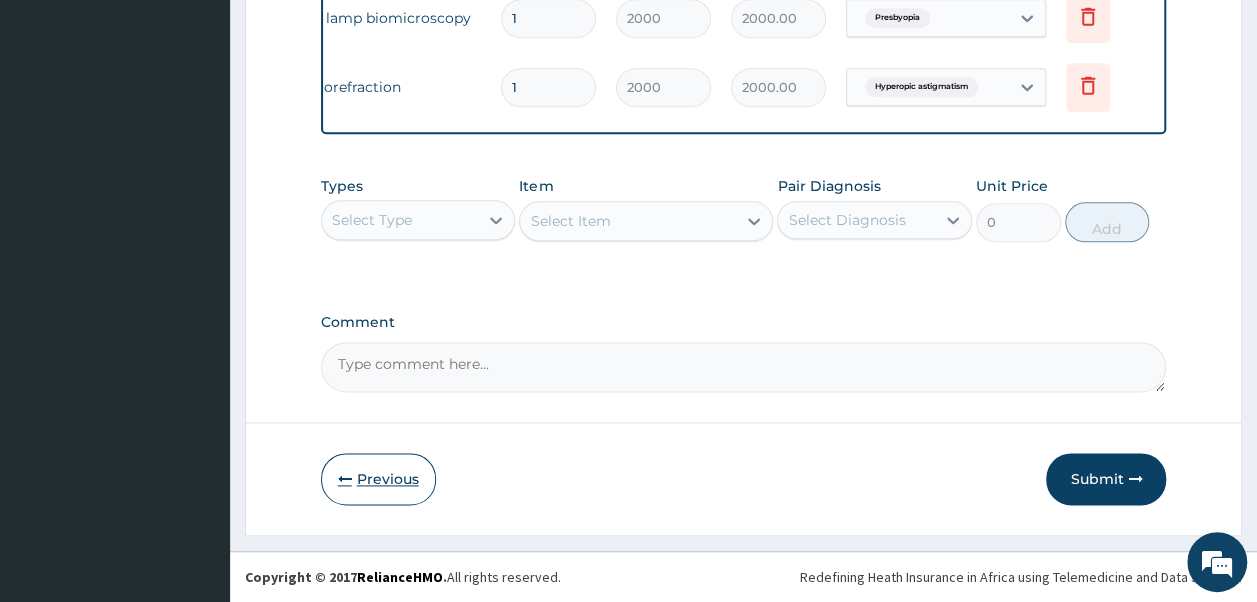 click on "Previous" at bounding box center [378, 479] 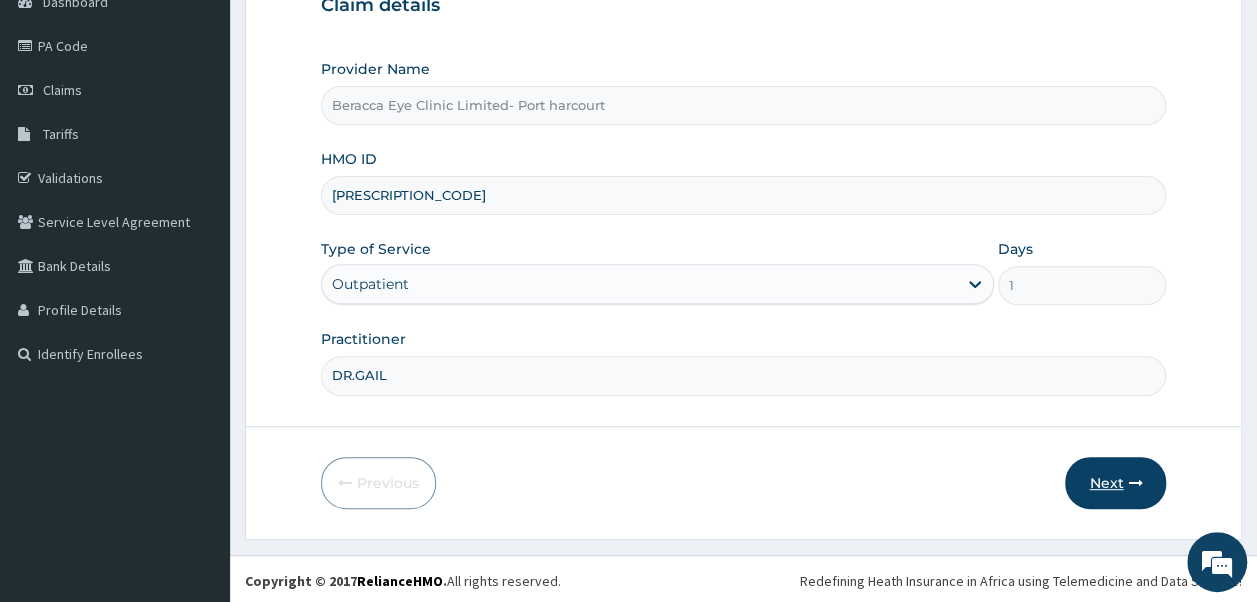 click on "Next" at bounding box center [1115, 483] 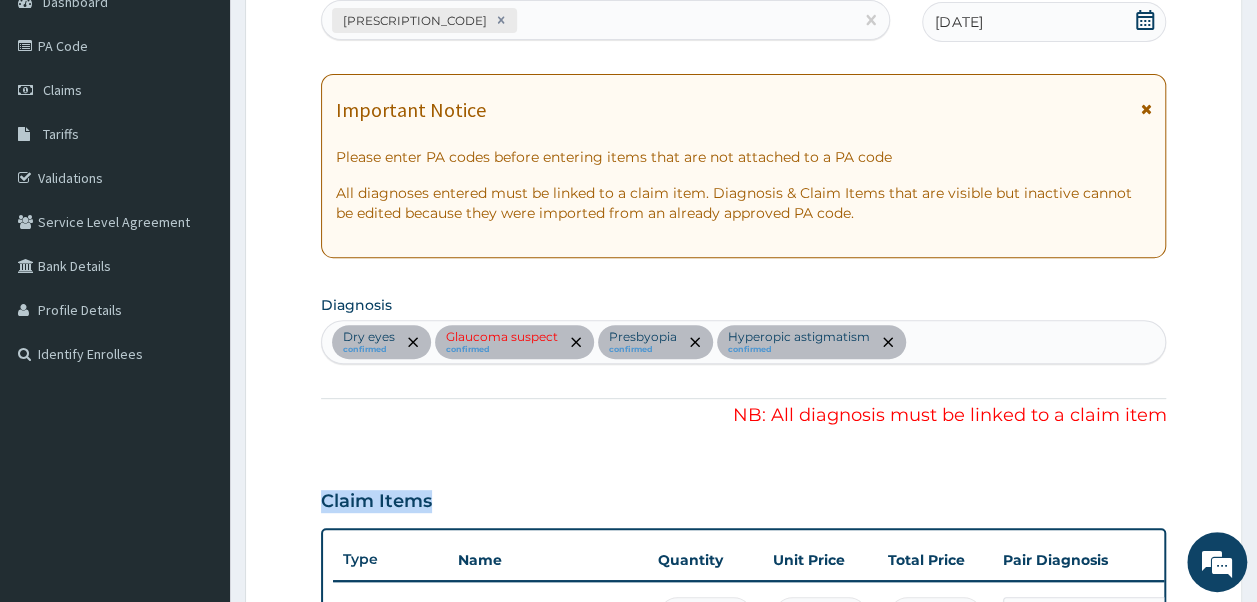 drag, startPoint x: 1110, startPoint y: 474, endPoint x: 1252, endPoint y: 401, distance: 159.66527 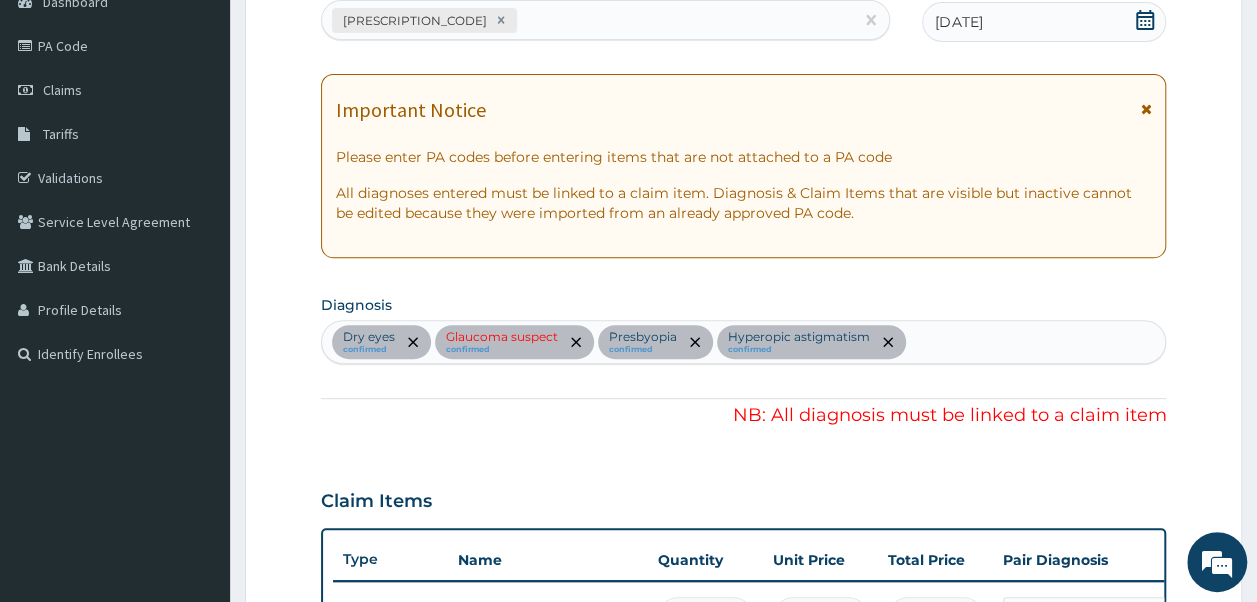 drag, startPoint x: 1252, startPoint y: 401, endPoint x: 1118, endPoint y: 410, distance: 134.3019 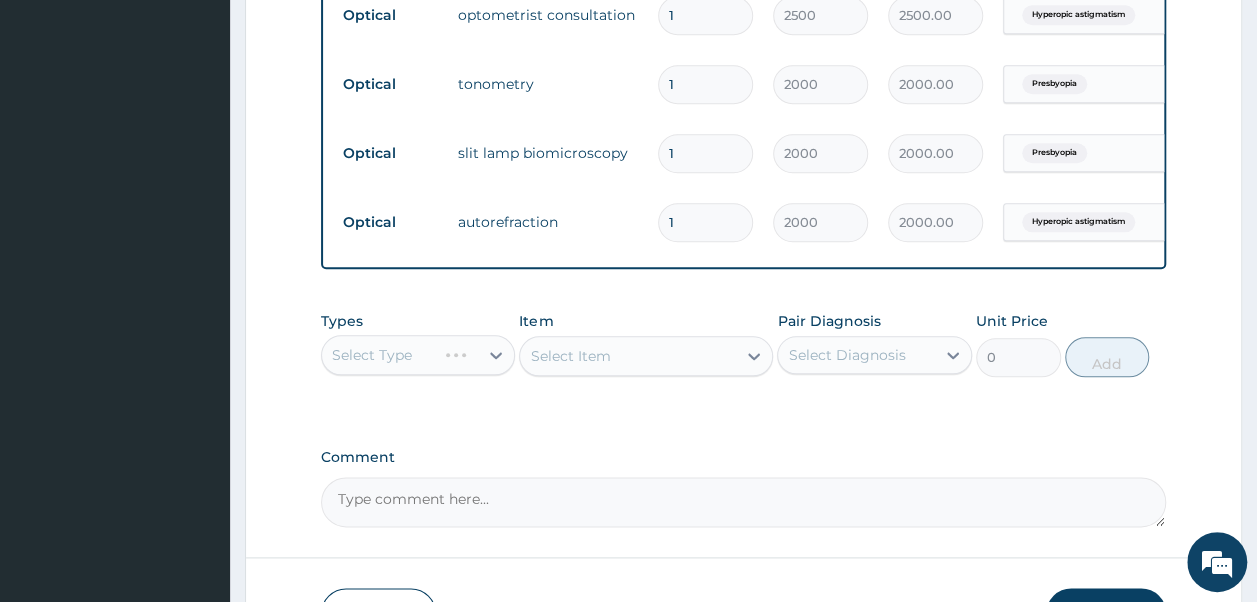 scroll, scrollTop: 1104, scrollLeft: 0, axis: vertical 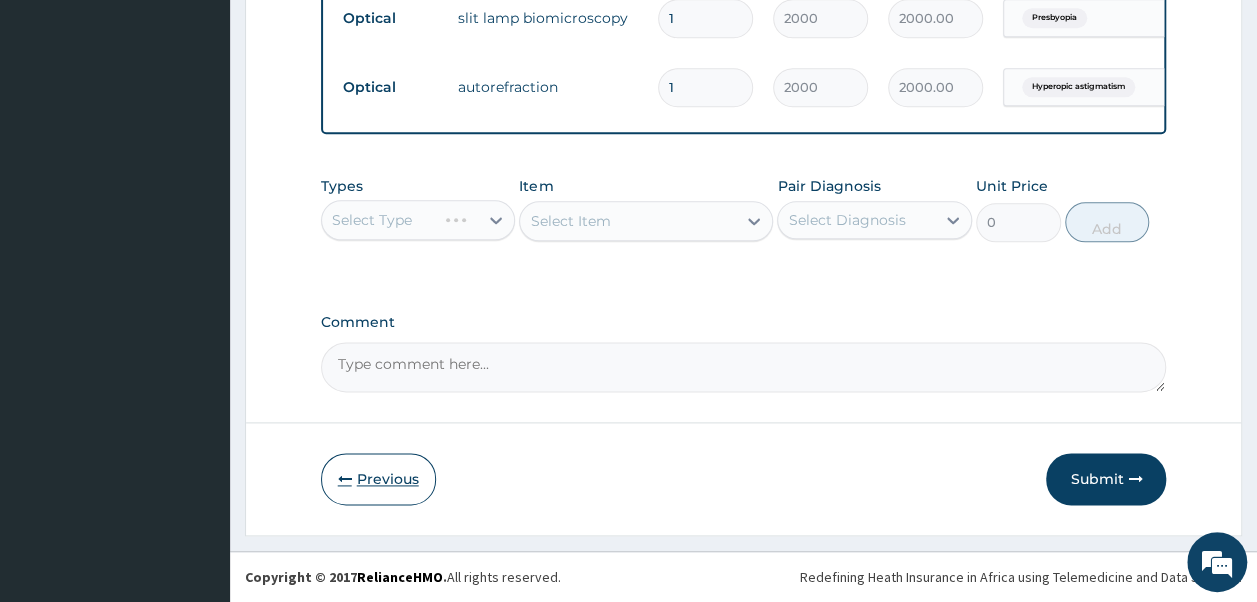 click on "Previous" at bounding box center (378, 479) 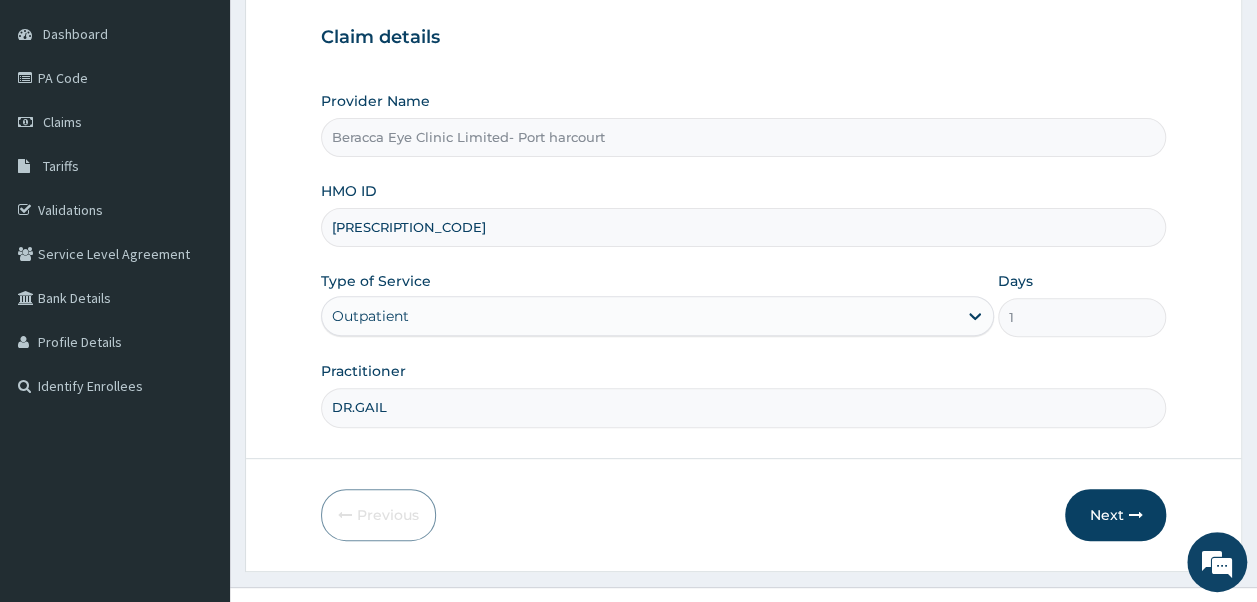 scroll, scrollTop: 216, scrollLeft: 0, axis: vertical 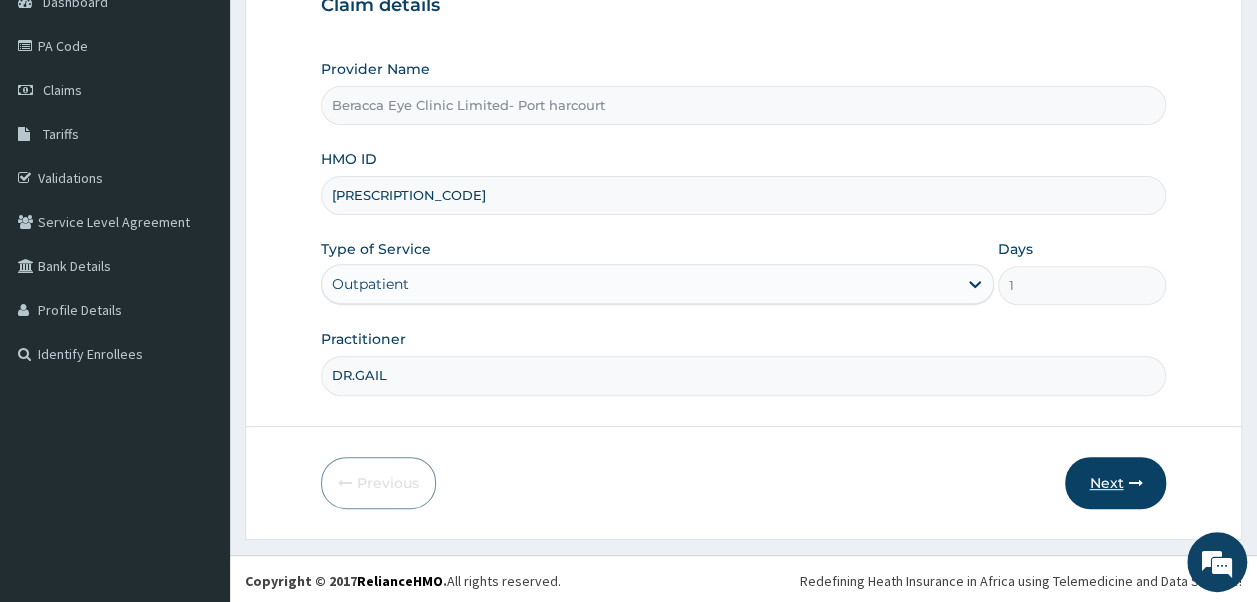 click at bounding box center [1135, 483] 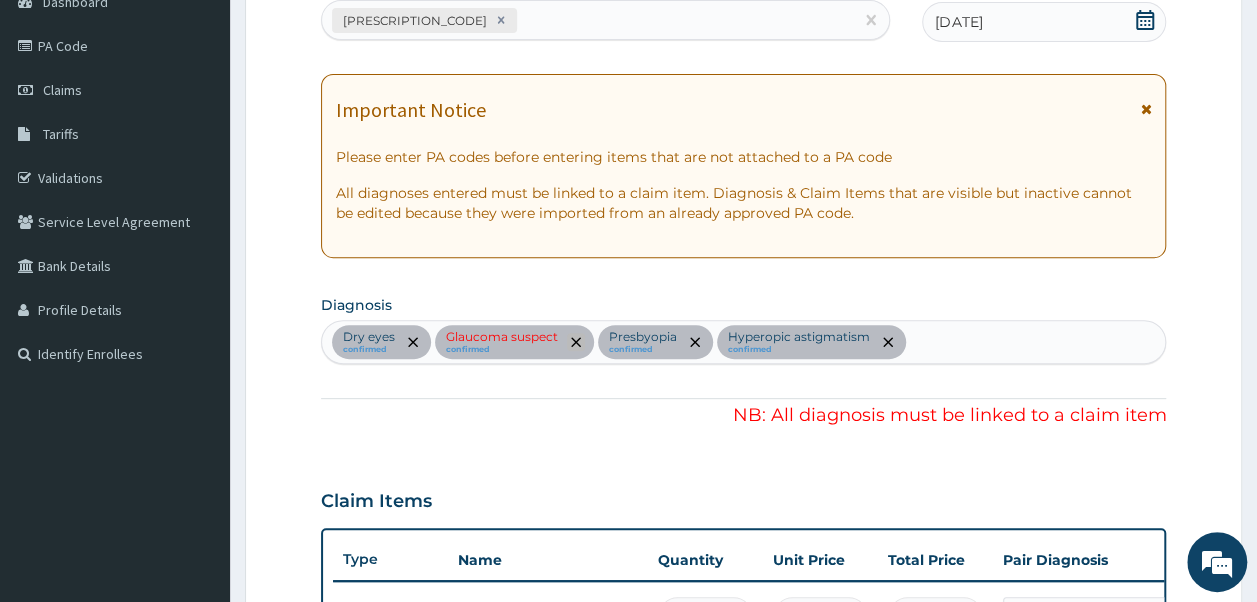 click 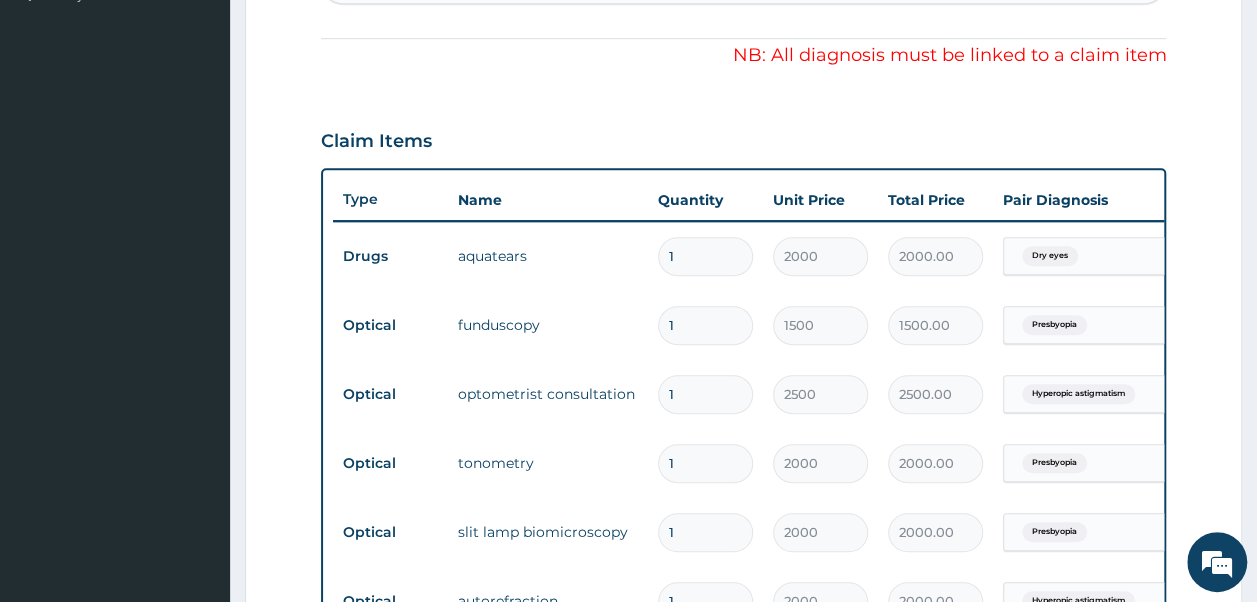 scroll, scrollTop: 1104, scrollLeft: 0, axis: vertical 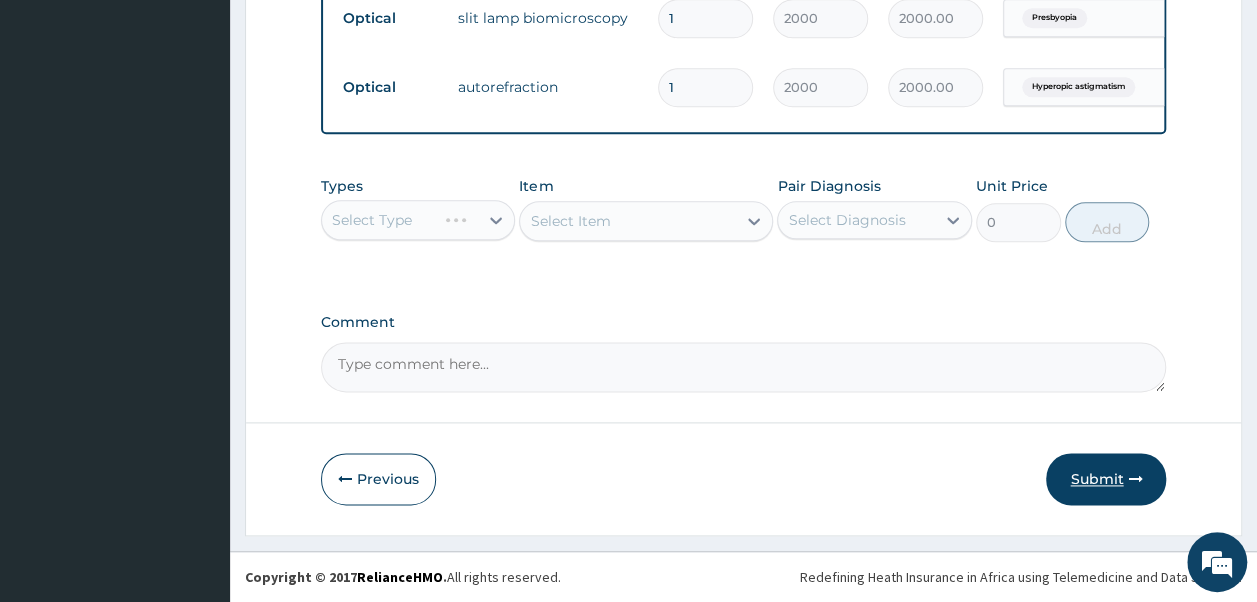 click on "Submit" at bounding box center [1106, 479] 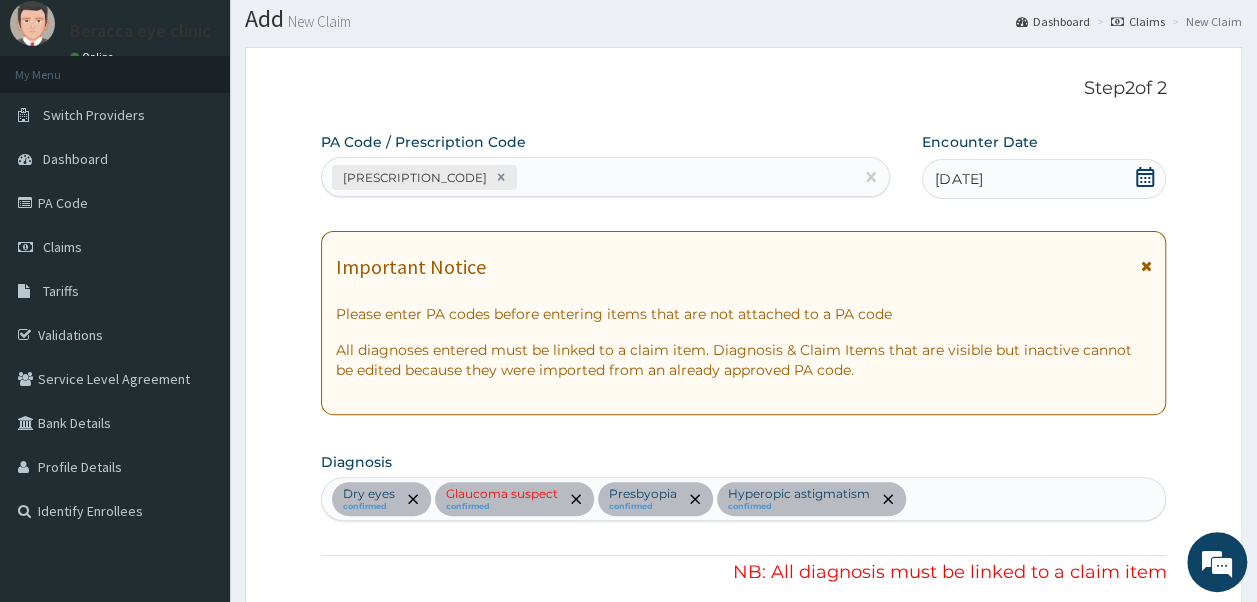 scroll, scrollTop: 0, scrollLeft: 0, axis: both 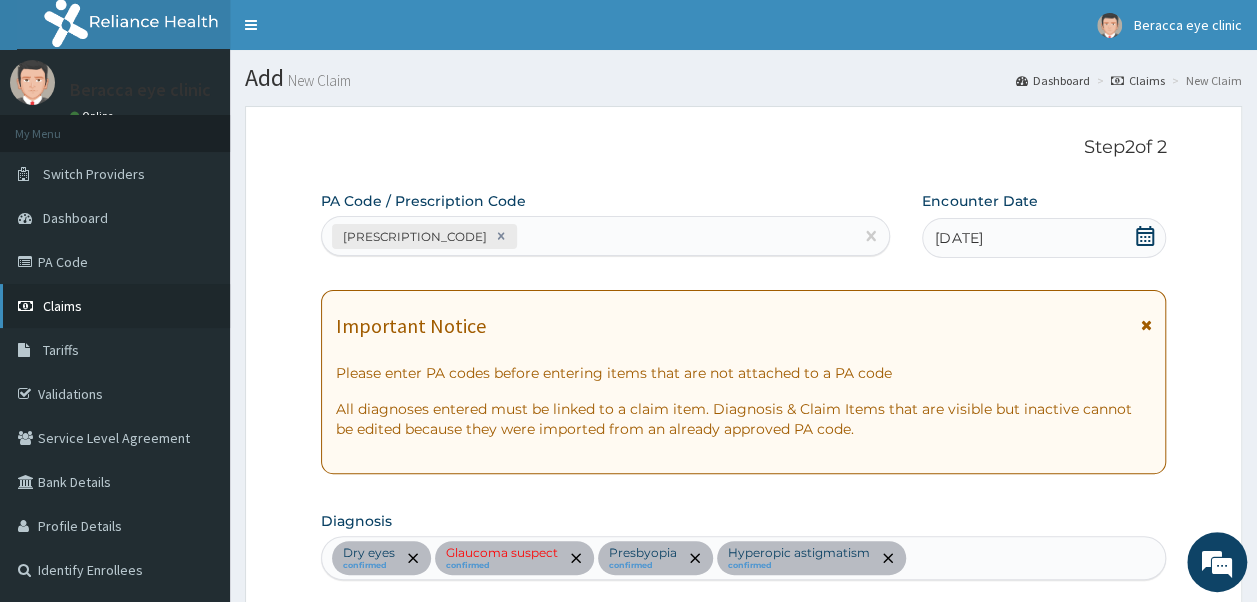 click on "Claims" at bounding box center (62, 306) 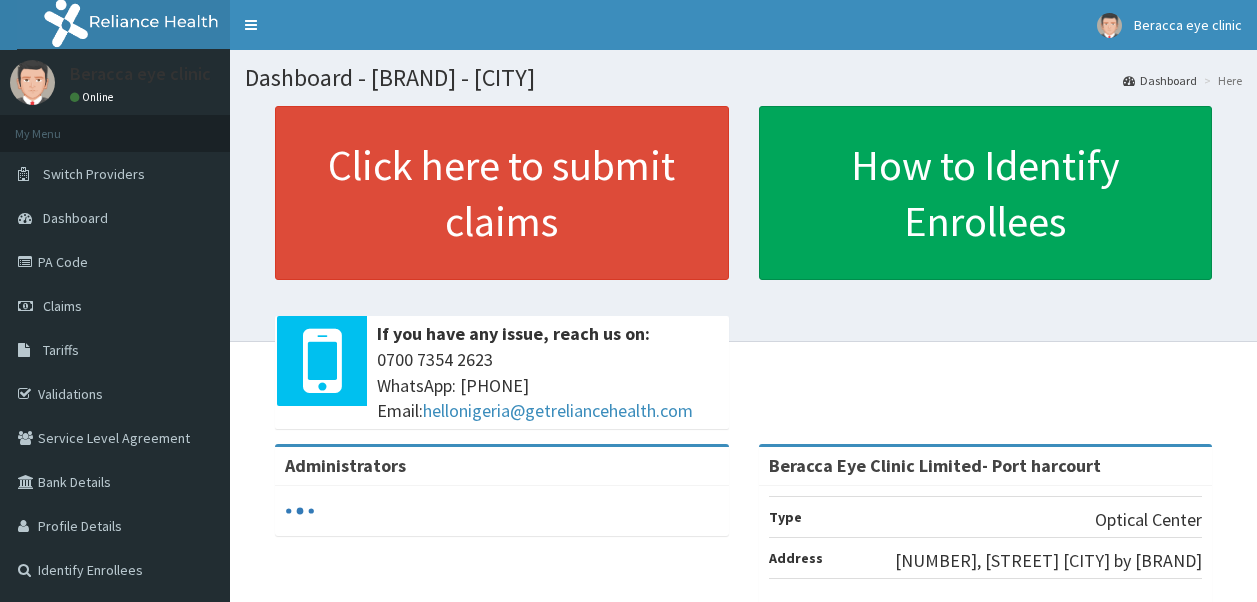 scroll, scrollTop: 0, scrollLeft: 0, axis: both 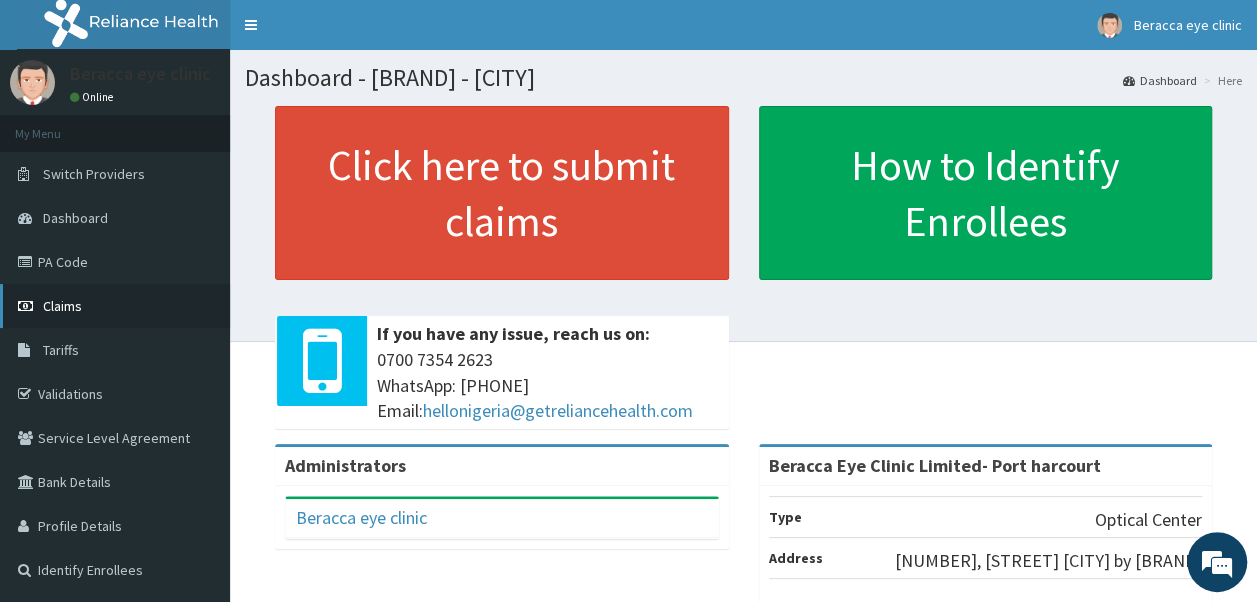 click at bounding box center (28, 306) 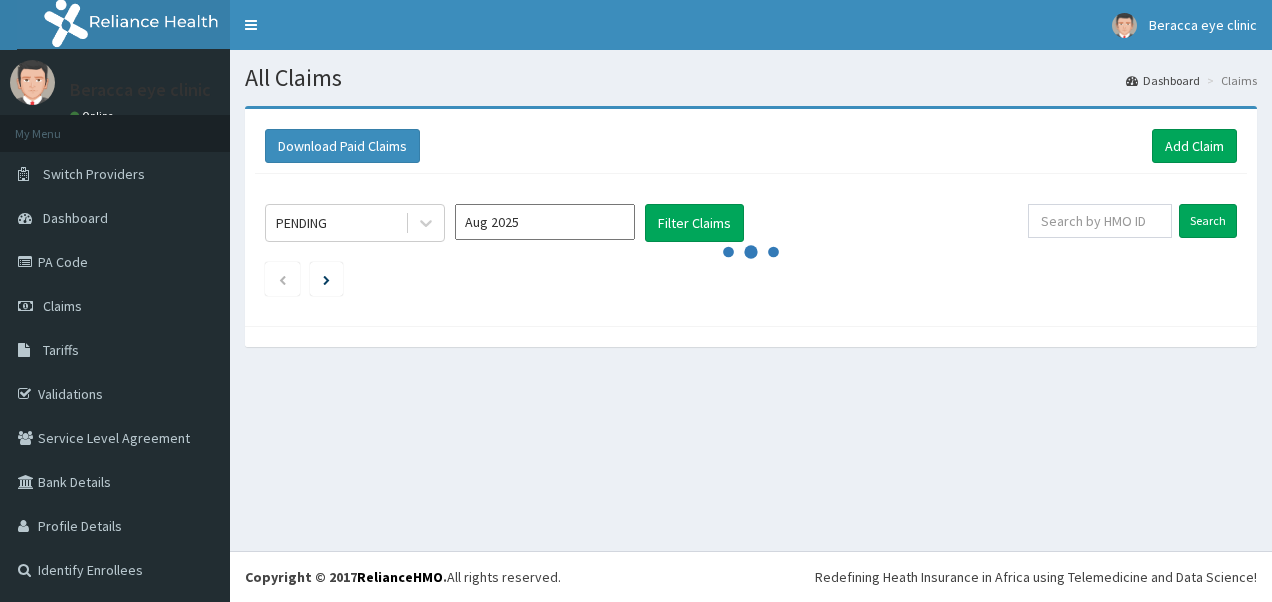 scroll, scrollTop: 0, scrollLeft: 0, axis: both 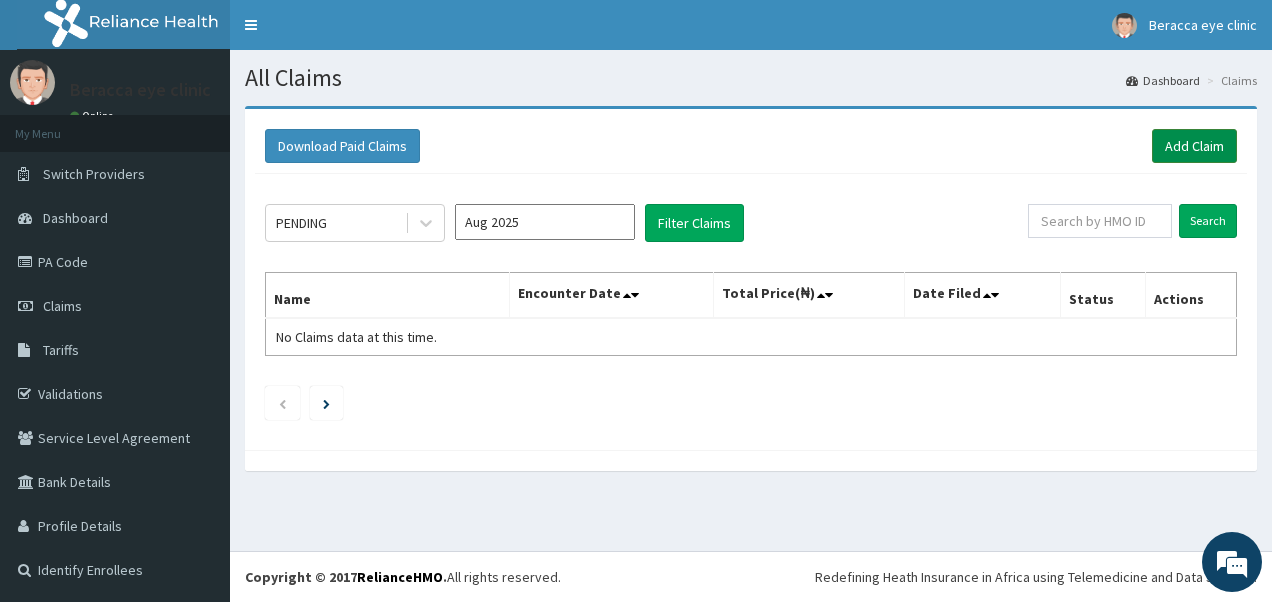 click on "Add Claim" at bounding box center (1194, 146) 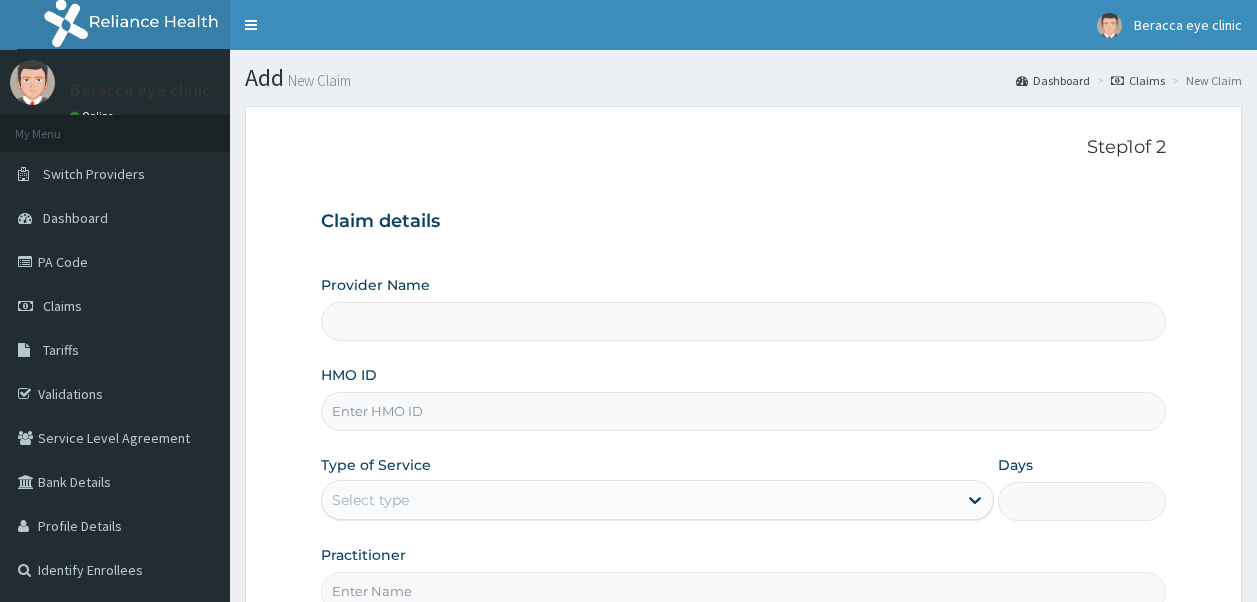 scroll, scrollTop: 0, scrollLeft: 0, axis: both 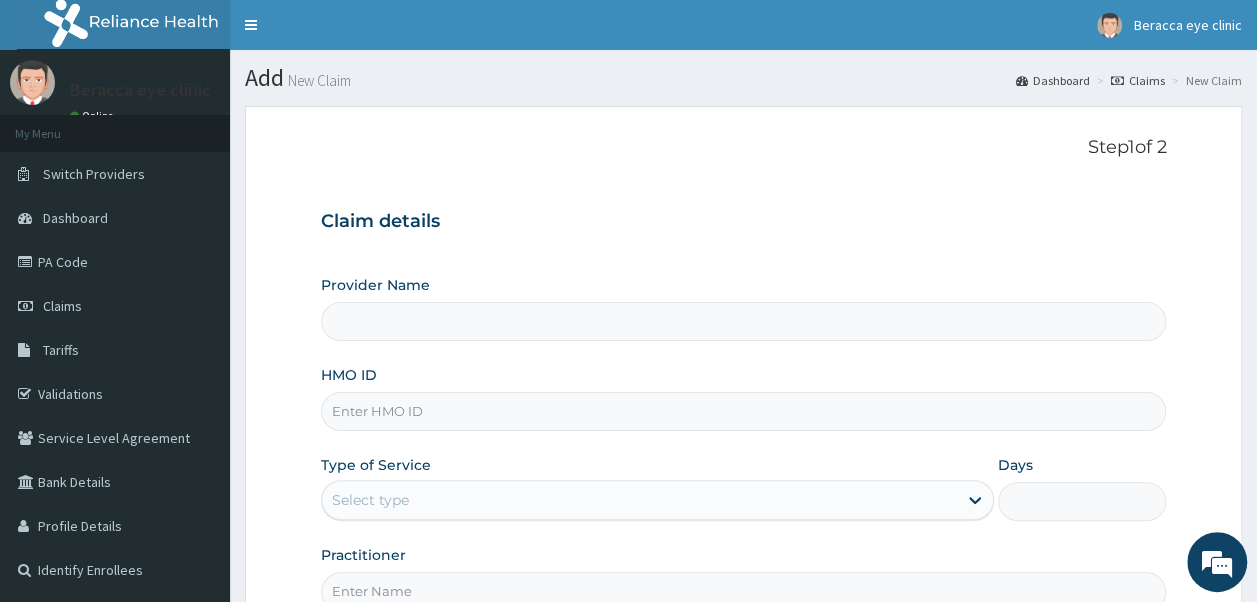 type on "Beracca Eye Clinic Limited- Port harcourt" 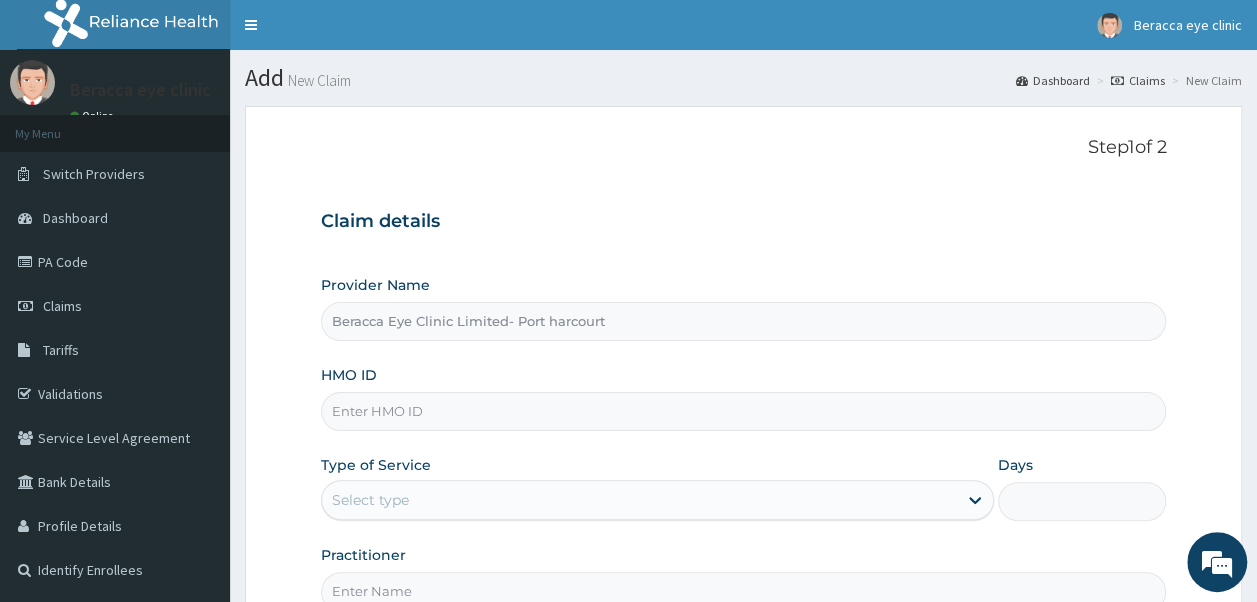click on "HMO ID" at bounding box center [744, 411] 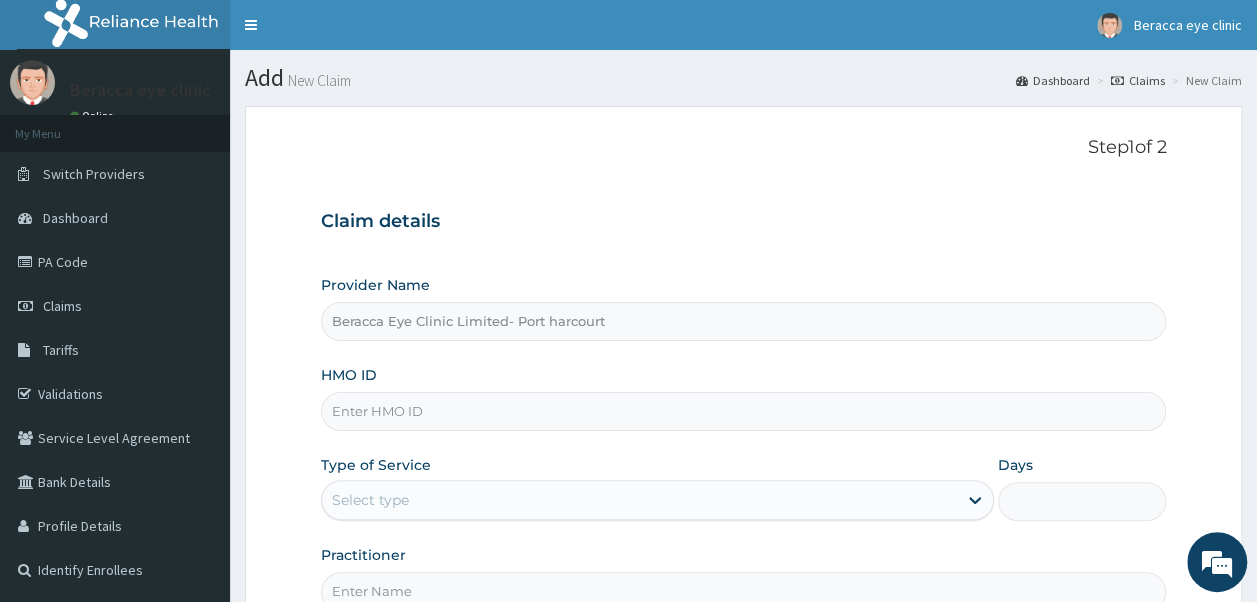 scroll, scrollTop: 0, scrollLeft: 0, axis: both 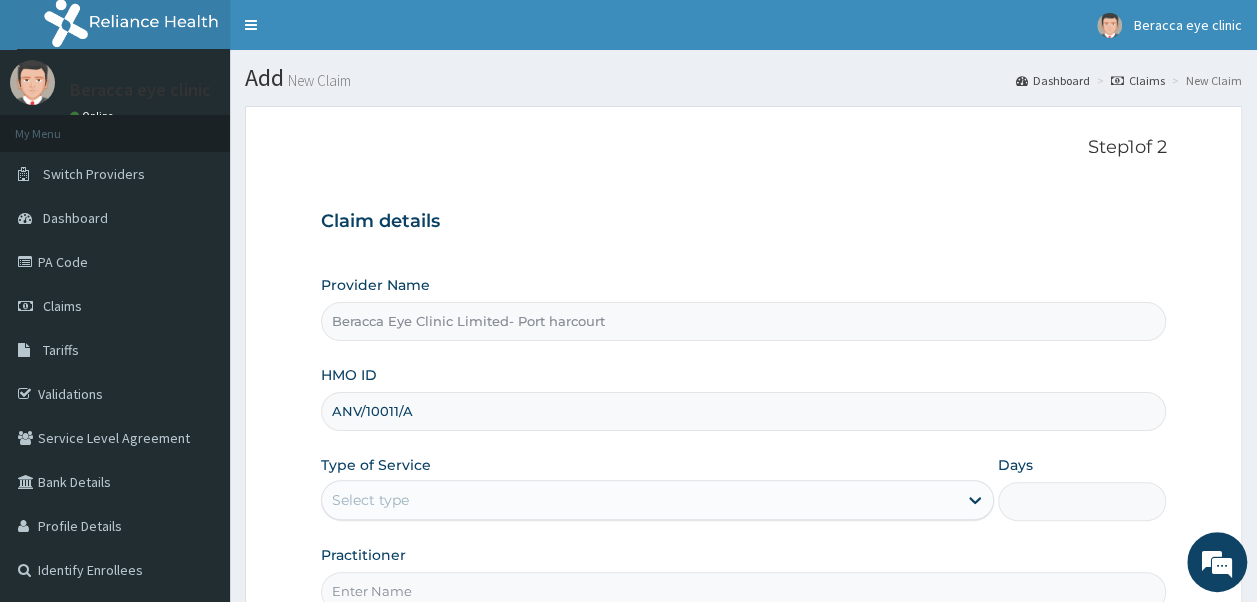type on "ANV/10011/A" 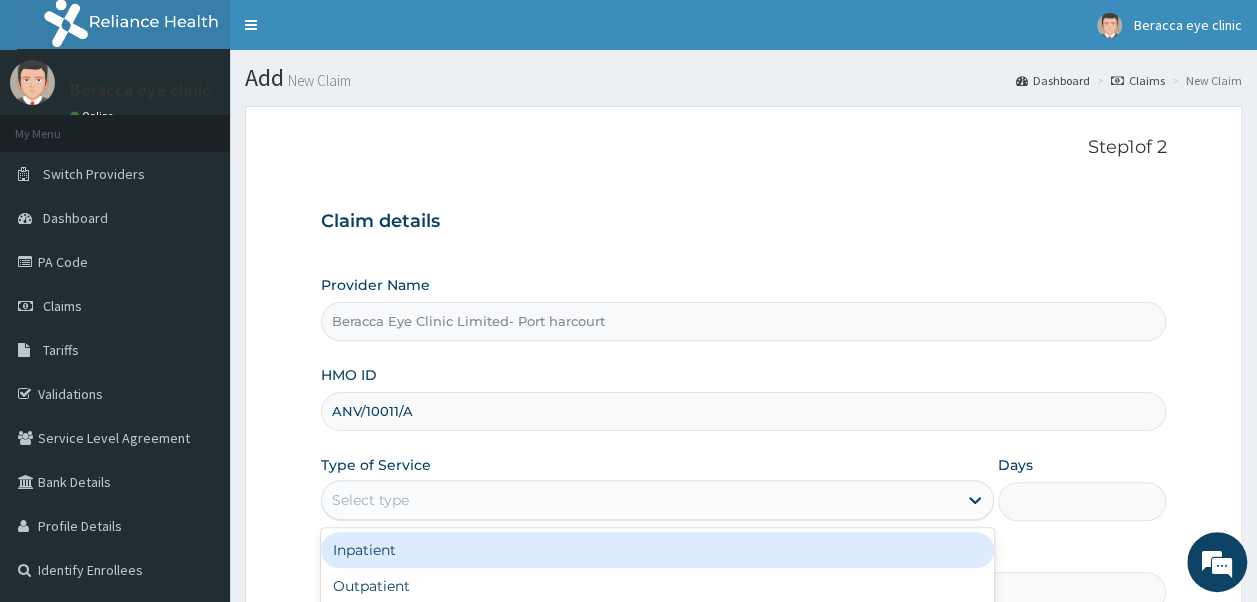 click on "Select type" at bounding box center (639, 500) 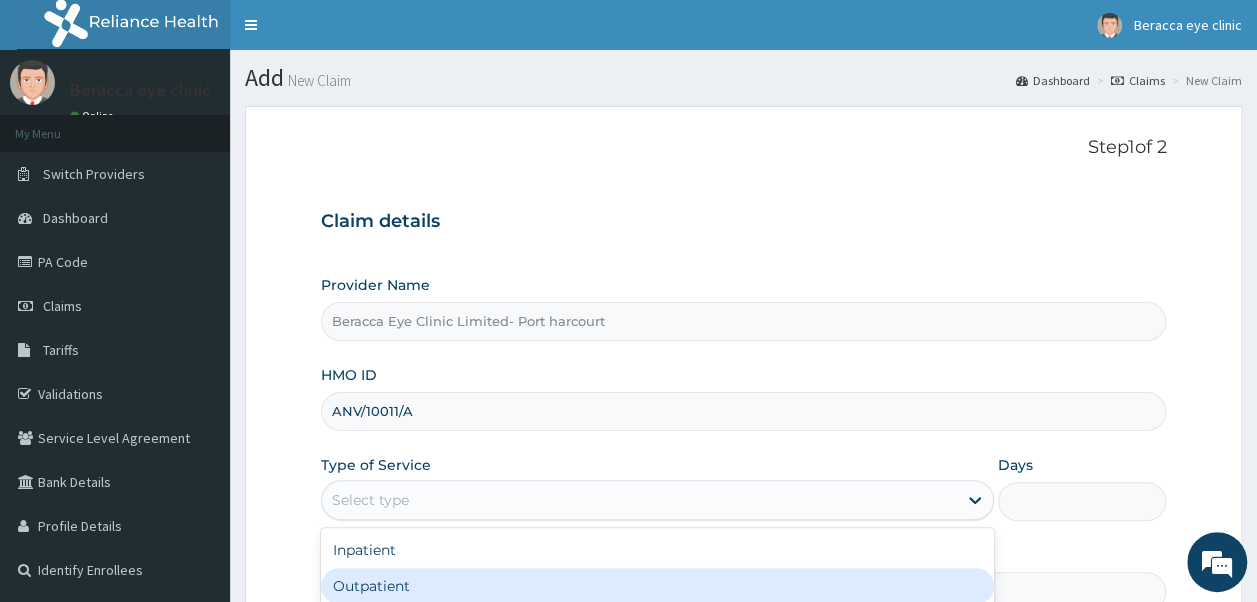 click on "Outpatient" at bounding box center (657, 586) 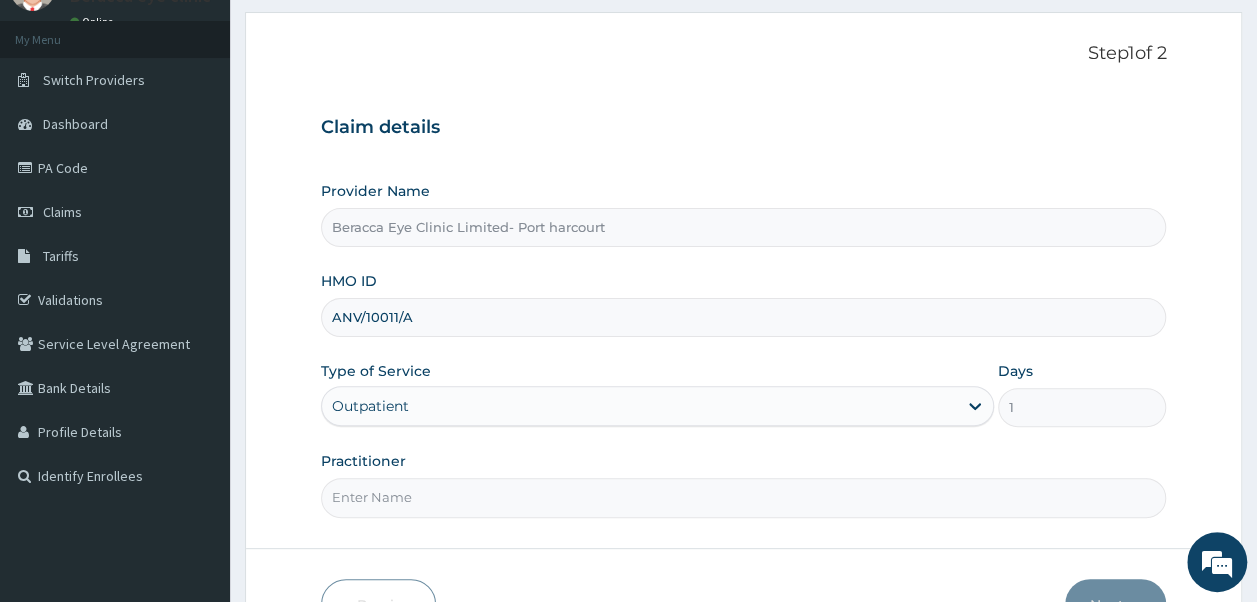 scroll, scrollTop: 216, scrollLeft: 0, axis: vertical 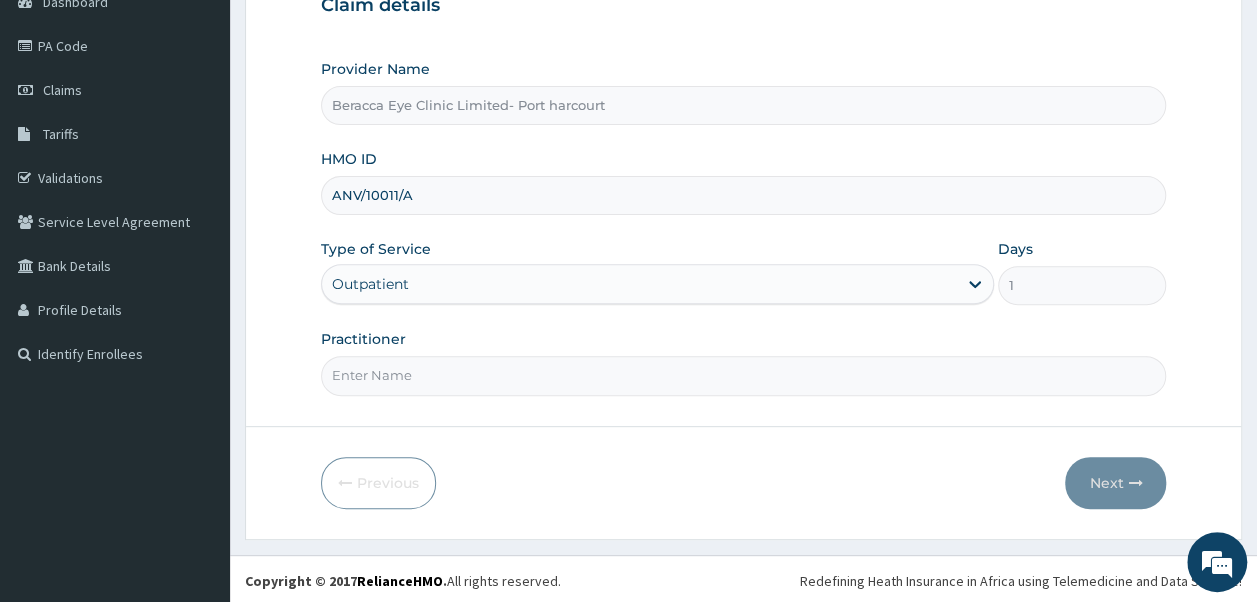 click on "Practitioner" at bounding box center (744, 375) 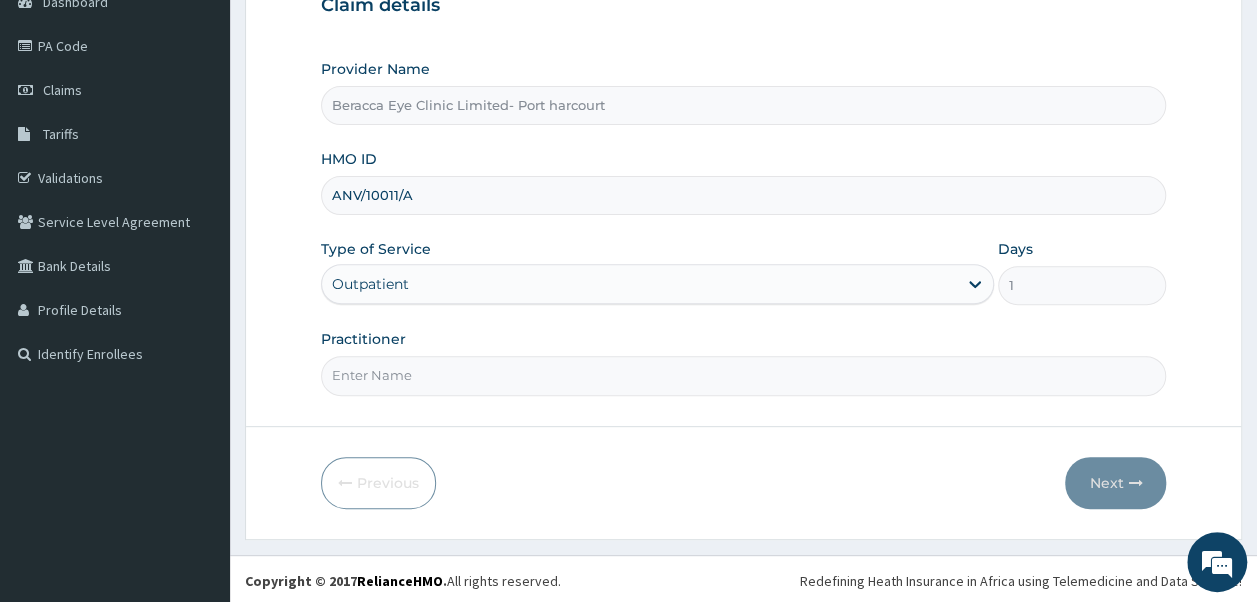 type on "Dr. Aghogho" 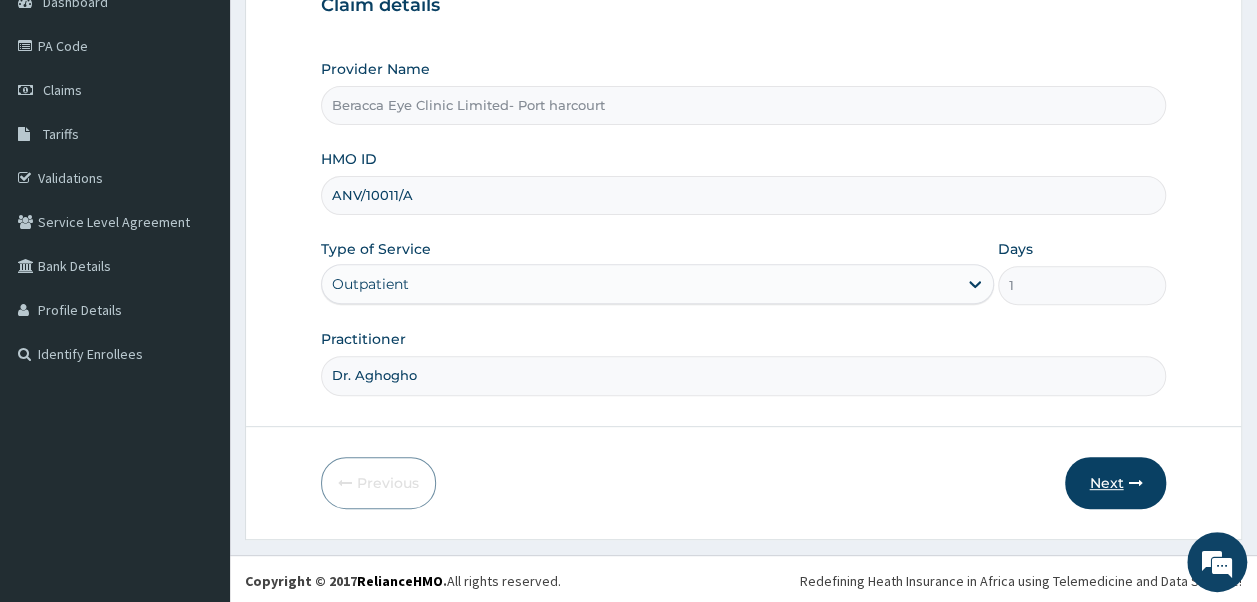 click on "Next" at bounding box center [1115, 483] 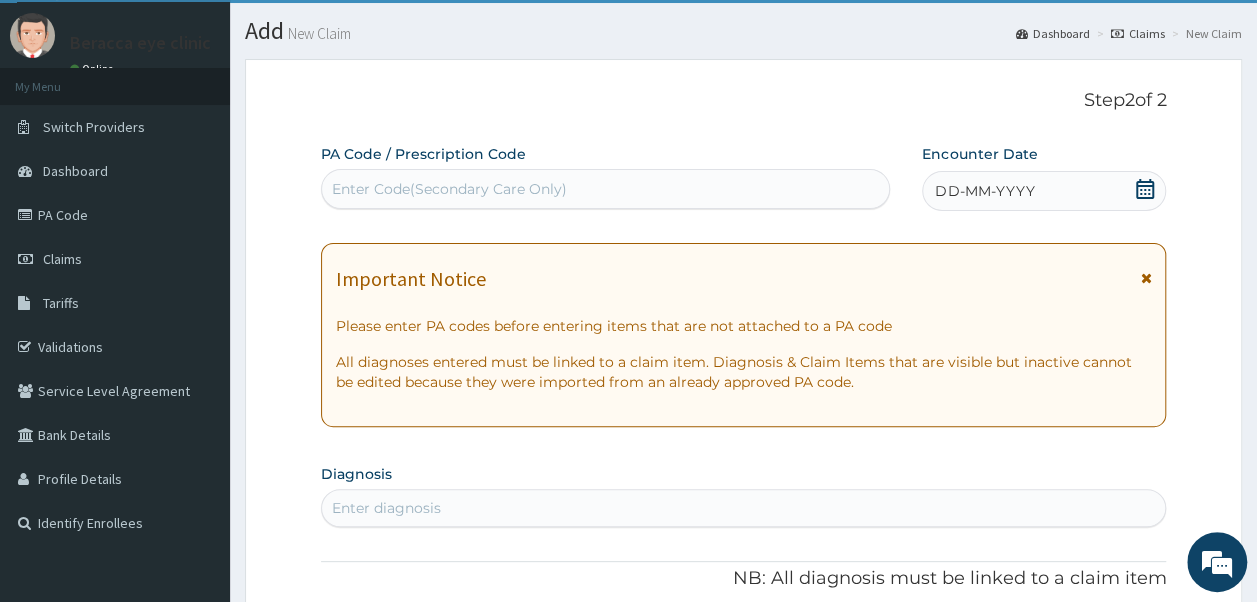 scroll, scrollTop: 38, scrollLeft: 0, axis: vertical 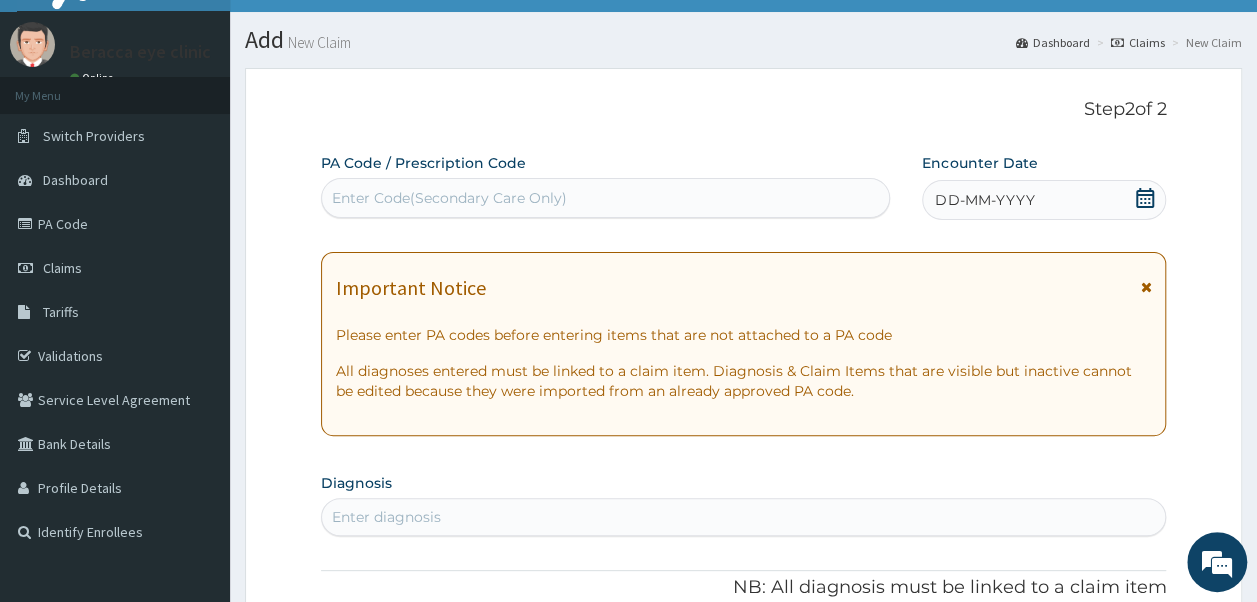 click on "Enter Code(Secondary Care Only)" at bounding box center (606, 198) 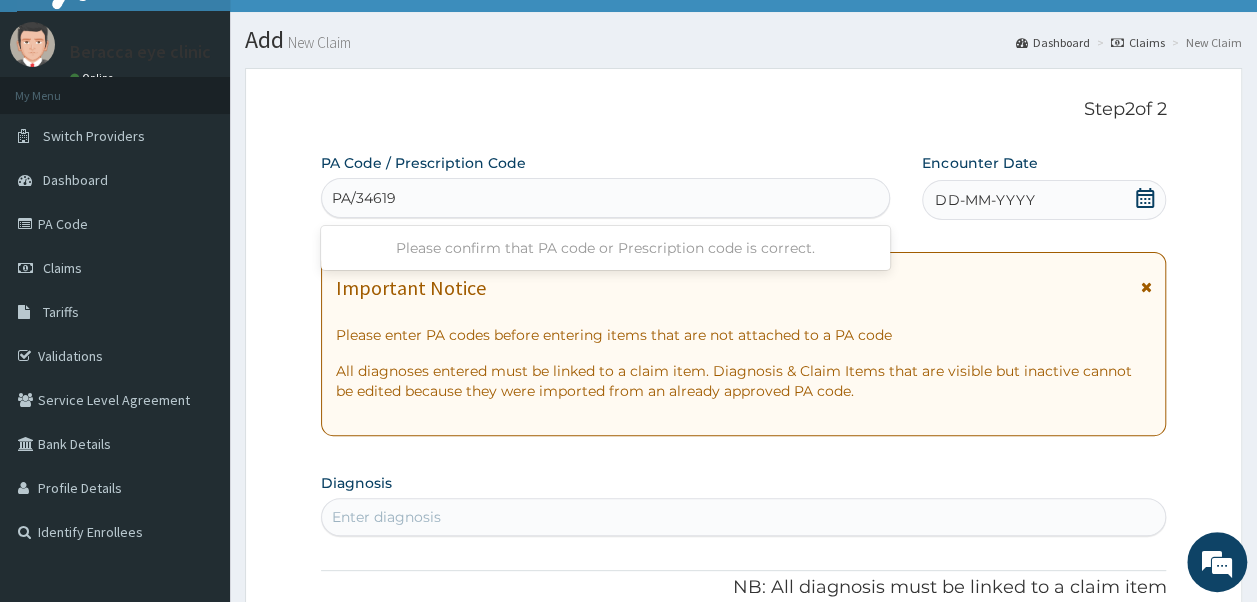 type on "PA/34619F" 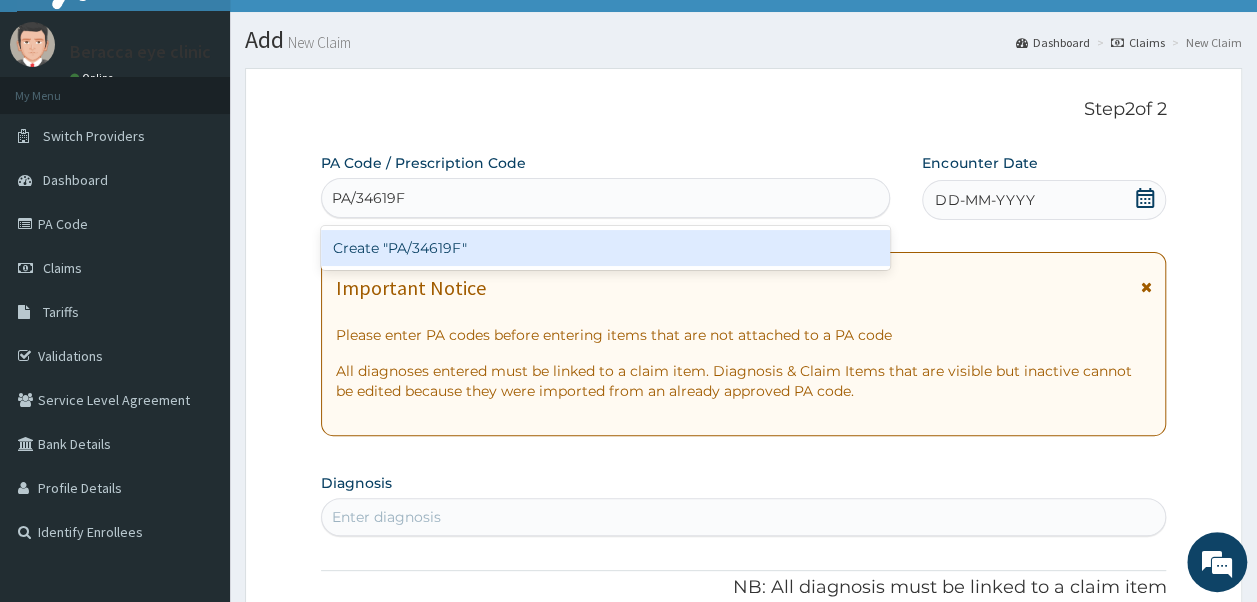 click on "Create "PA/34619F"" at bounding box center [606, 248] 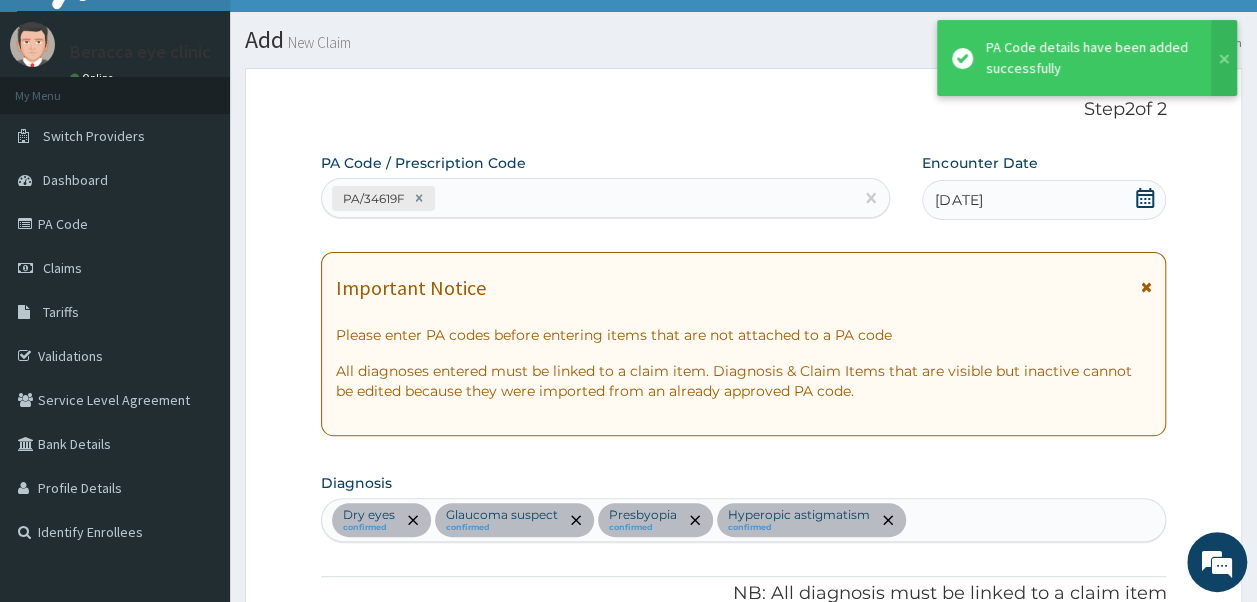 scroll, scrollTop: 1154, scrollLeft: 0, axis: vertical 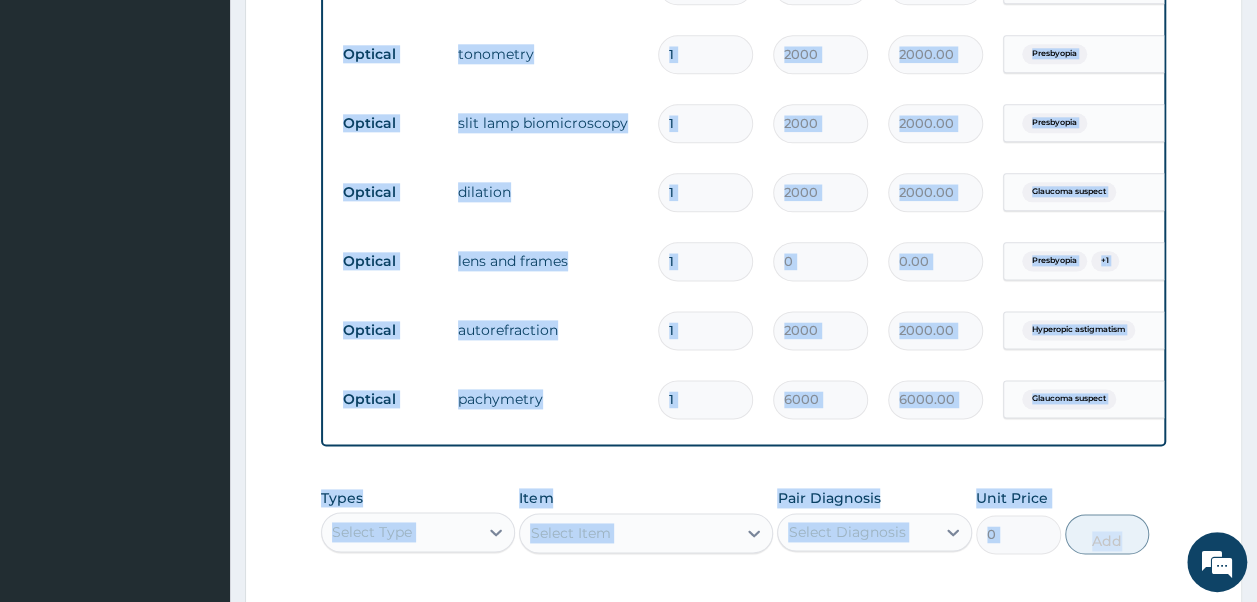 drag, startPoint x: 1252, startPoint y: 416, endPoint x: 1249, endPoint y: 528, distance: 112.04017 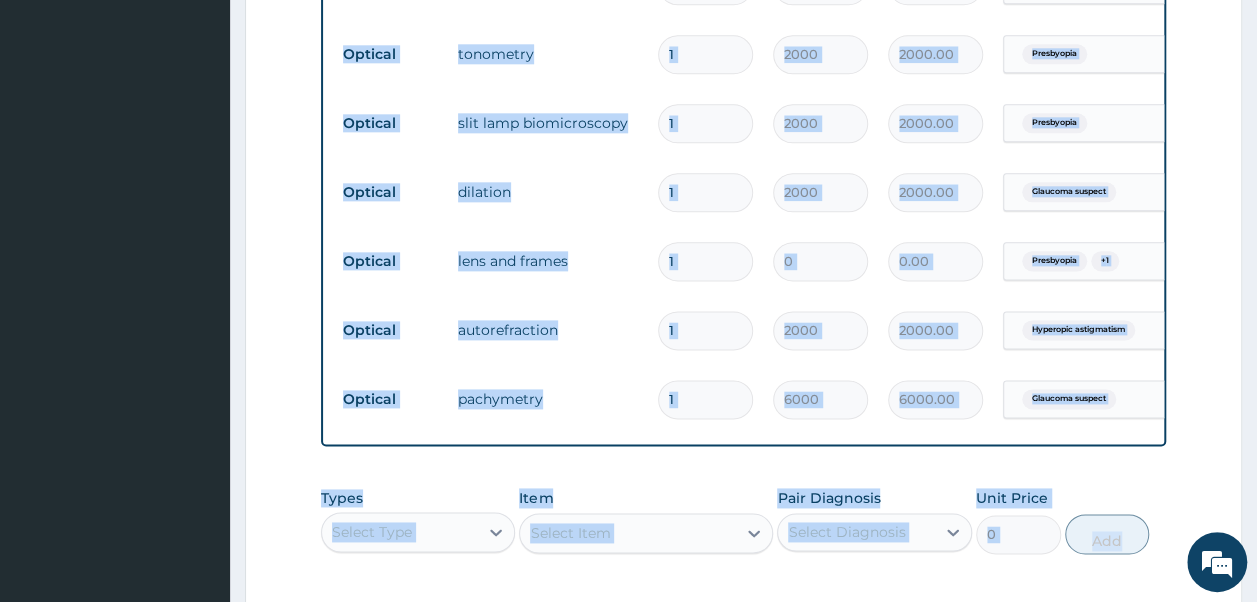 click on "Step  2  of 2 PA Code / Prescription Code PA/34619F Encounter Date 09-07-2025 Important Notice Please enter PA codes before entering items that are not attached to a PA code   All diagnoses entered must be linked to a claim item. Diagnosis & Claim Items that are visible but inactive cannot be edited because they were imported from an already approved PA code. Diagnosis Dry eyes confirmed Glaucoma suspect confirmed Presbyopia confirmed Hyperopic astigmatism confirmed NB: All diagnosis must be linked to a claim item Claim Items Notice Some prices from the pa code may appear as zero (0), kindly note that these items will be reviewed and adjusted. Type Name Quantity Unit Price Total Price Pair Diagnosis Actions Drugs aquatears 1 2000 2000.00 Dry eyes Delete Optical visual field examination 1 6000 6000.00 Glaucoma suspect Delete Optical funduscopy 1 1500 1500.00 Presbyopia Delete Optical optometrist consultation 1 2500 2500.00 Hyperopic astigmatism Delete Optical tonometry 1" at bounding box center [743, -96] 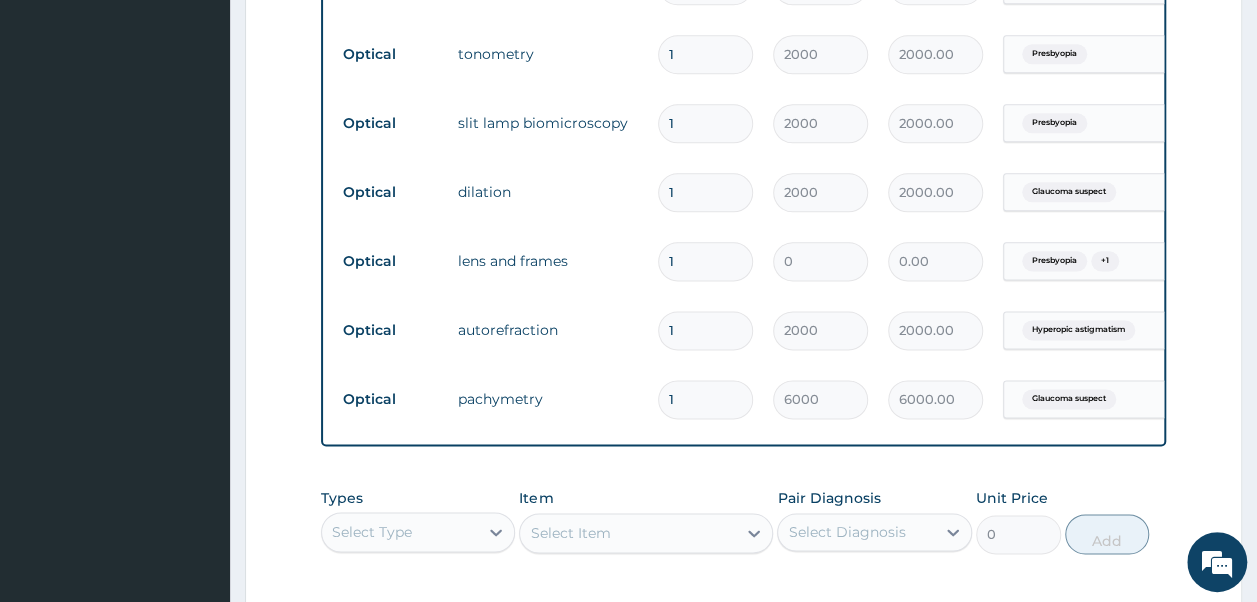 drag, startPoint x: 1249, startPoint y: 528, endPoint x: 1216, endPoint y: 282, distance: 248.20355 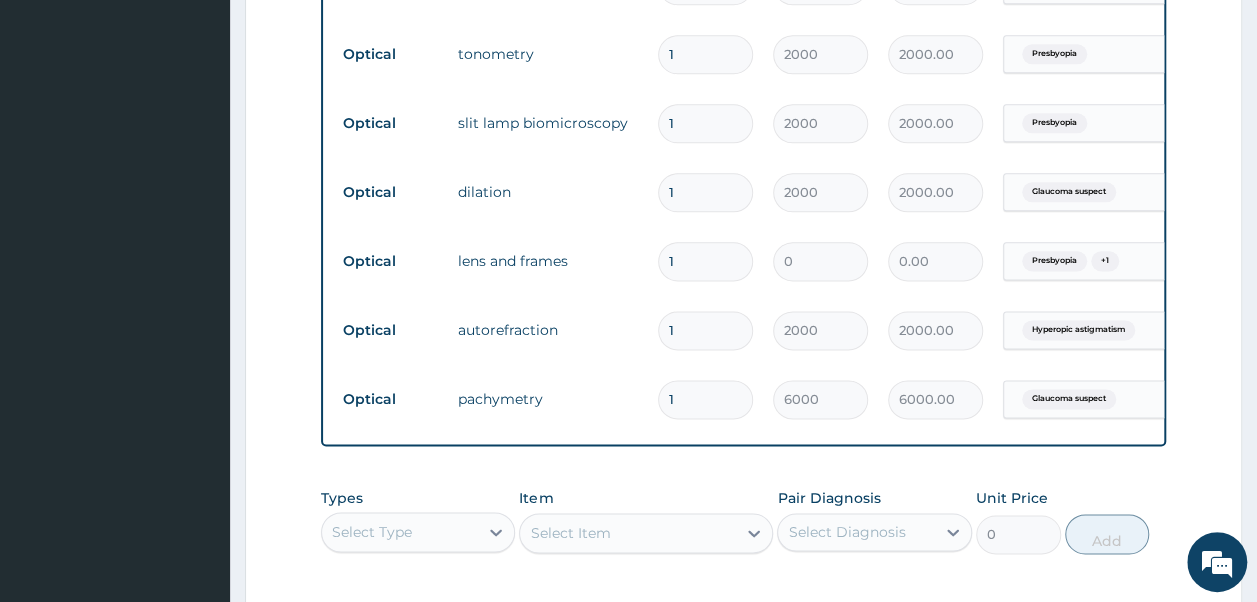 click on "Step  2  of 2 PA Code / Prescription Code PA/34619F Encounter Date 09-07-2025 Important Notice Please enter PA codes before entering items that are not attached to a PA code   All diagnoses entered must be linked to a claim item. Diagnosis & Claim Items that are visible but inactive cannot be edited because they were imported from an already approved PA code. Diagnosis Dry eyes confirmed Glaucoma suspect confirmed Presbyopia confirmed Hyperopic astigmatism confirmed NB: All diagnosis must be linked to a claim item Claim Items Notice Some prices from the pa code may appear as zero (0), kindly note that these items will be reviewed and adjusted. Type Name Quantity Unit Price Total Price Pair Diagnosis Actions Drugs aquatears 1 2000 2000.00 Dry eyes Delete Optical visual field examination 1 6000 6000.00 Glaucoma suspect Delete Optical funduscopy 1 1500 1500.00 Presbyopia Delete Optical optometrist consultation 1 2500 2500.00 Hyperopic astigmatism Delete Optical tonometry 1 2000 2000.00 Presbyopia Delete Optical" at bounding box center (743, -96) 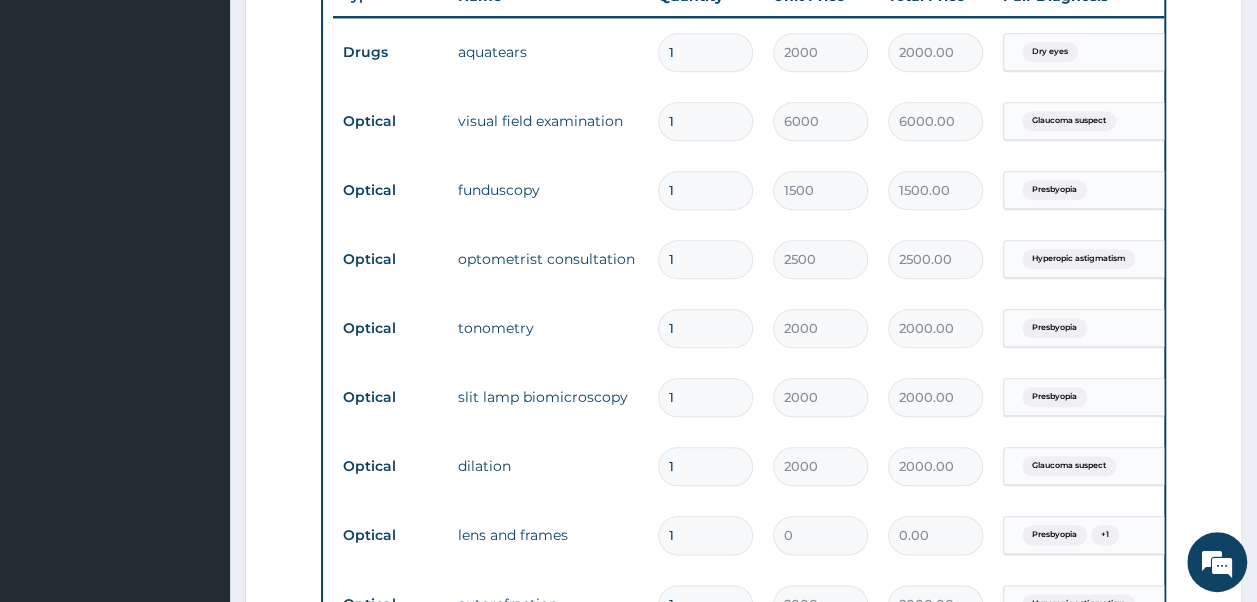 scroll, scrollTop: 868, scrollLeft: 0, axis: vertical 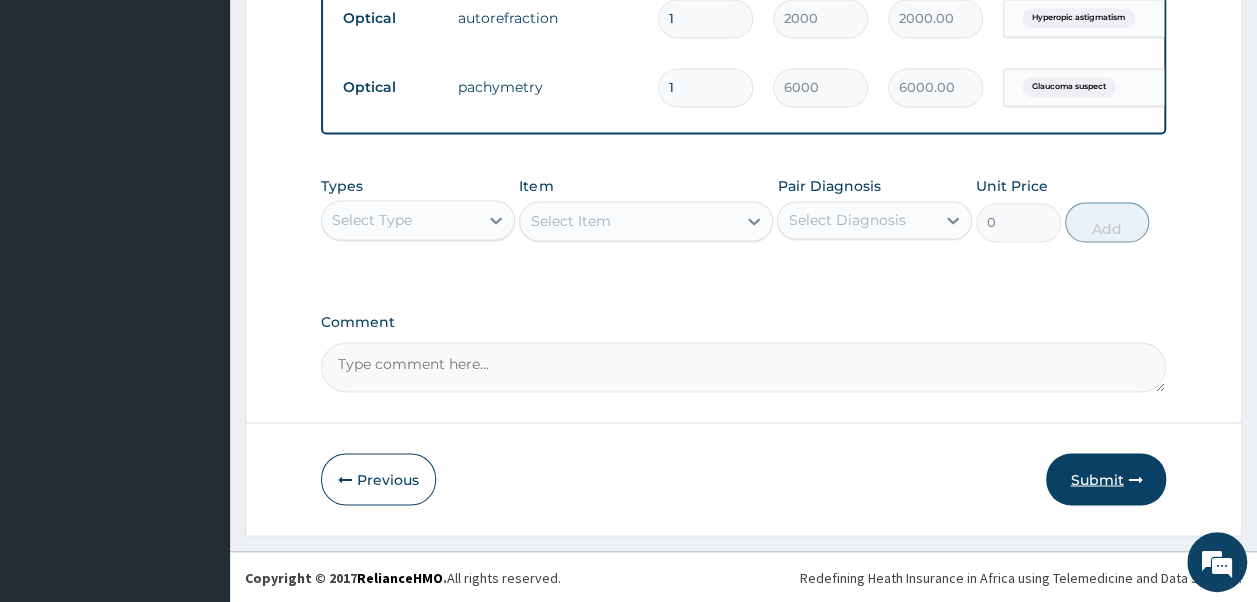 click on "Submit" at bounding box center (1106, 479) 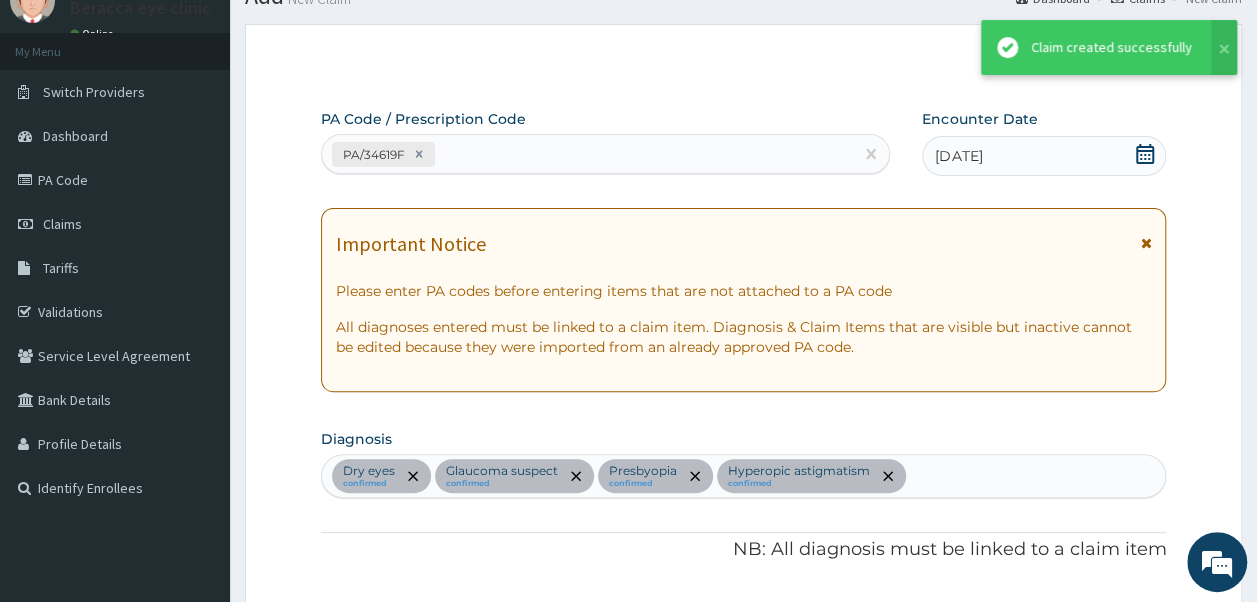 scroll, scrollTop: 1470, scrollLeft: 0, axis: vertical 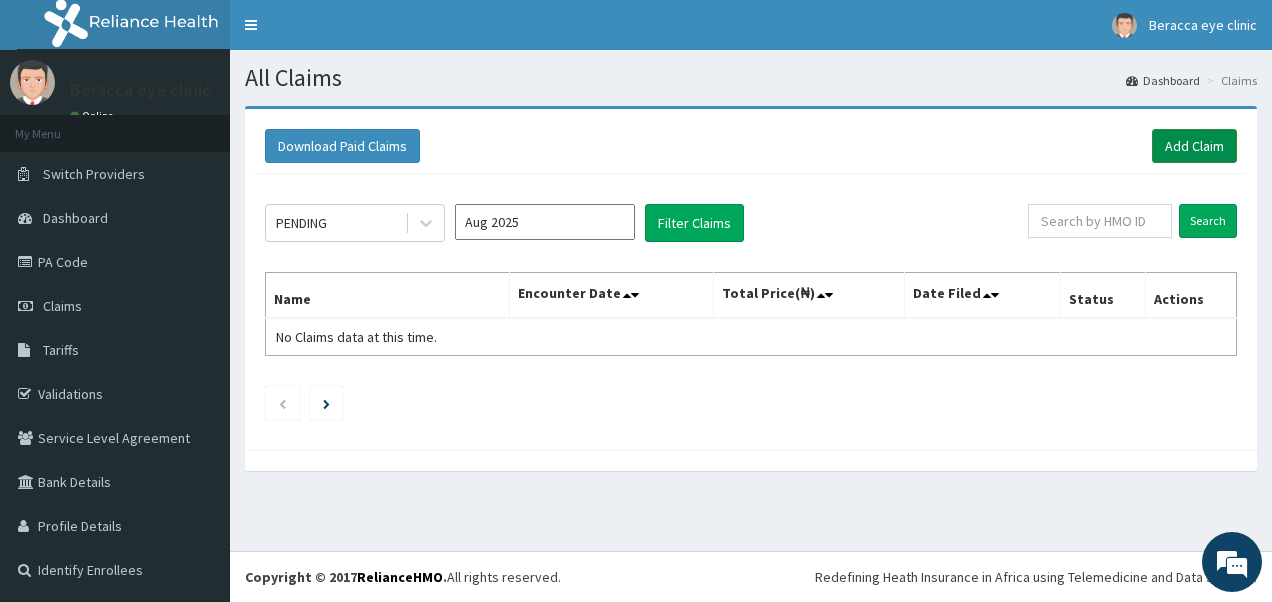 click on "Add Claim" at bounding box center [1194, 146] 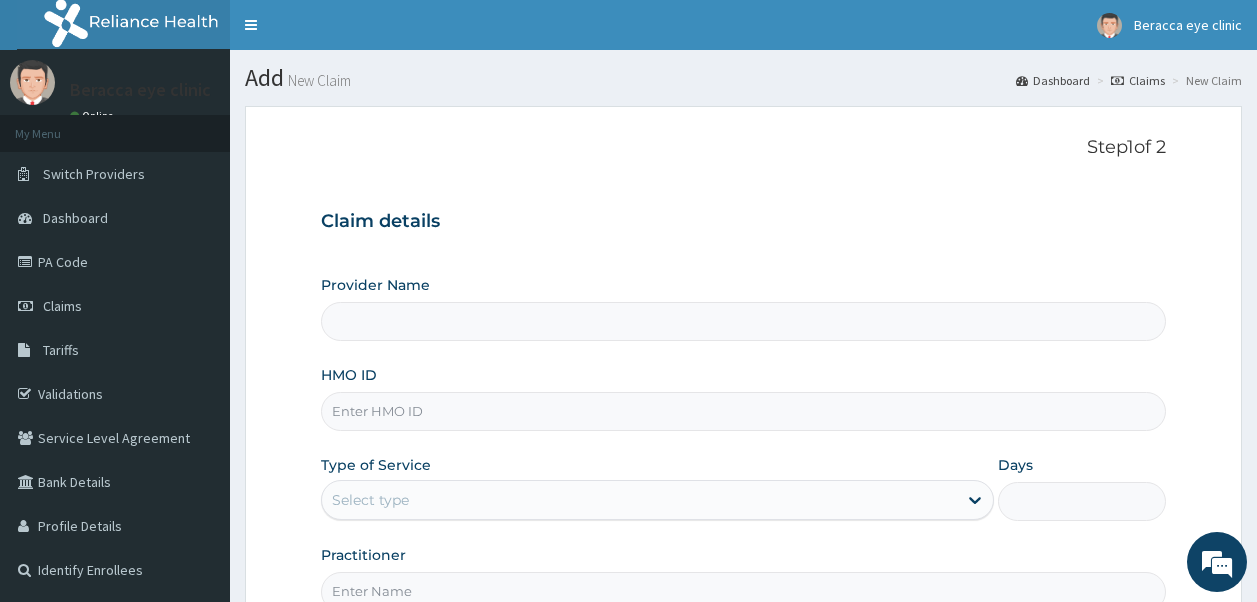 scroll, scrollTop: 0, scrollLeft: 0, axis: both 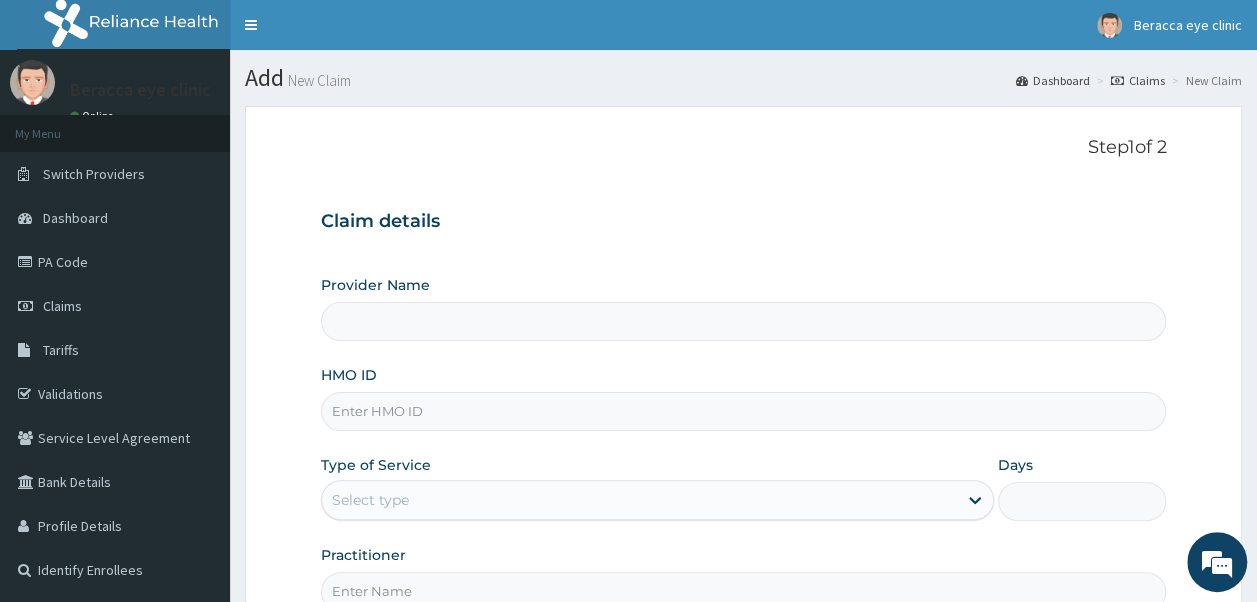 click on "HMO ID" at bounding box center [744, 411] 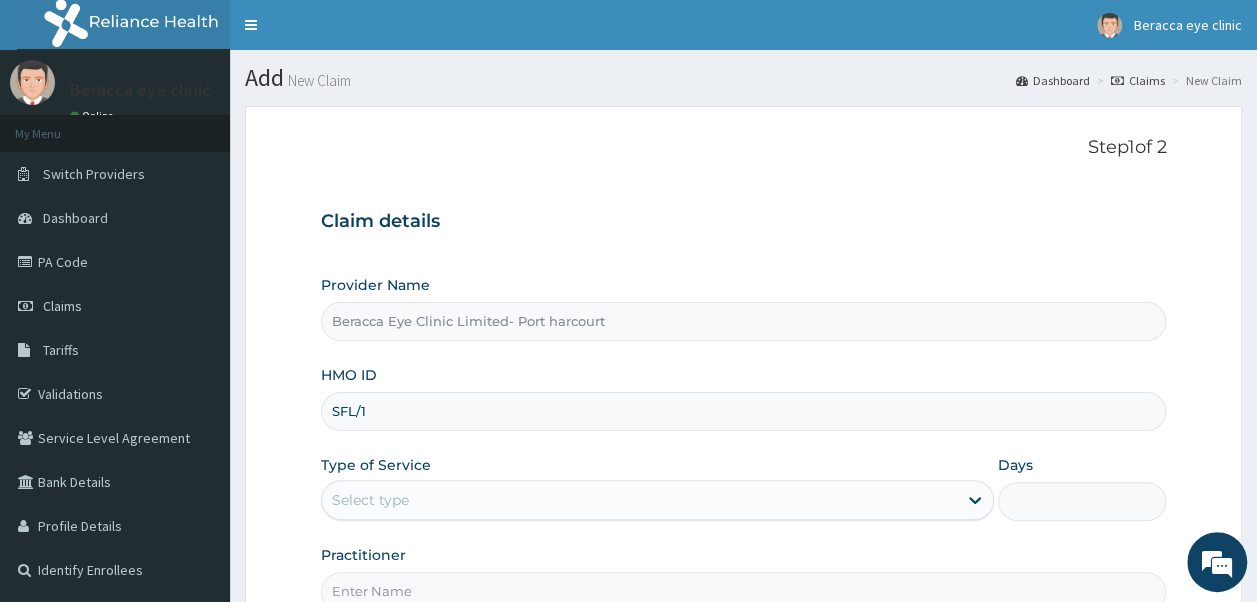 scroll, scrollTop: 0, scrollLeft: 0, axis: both 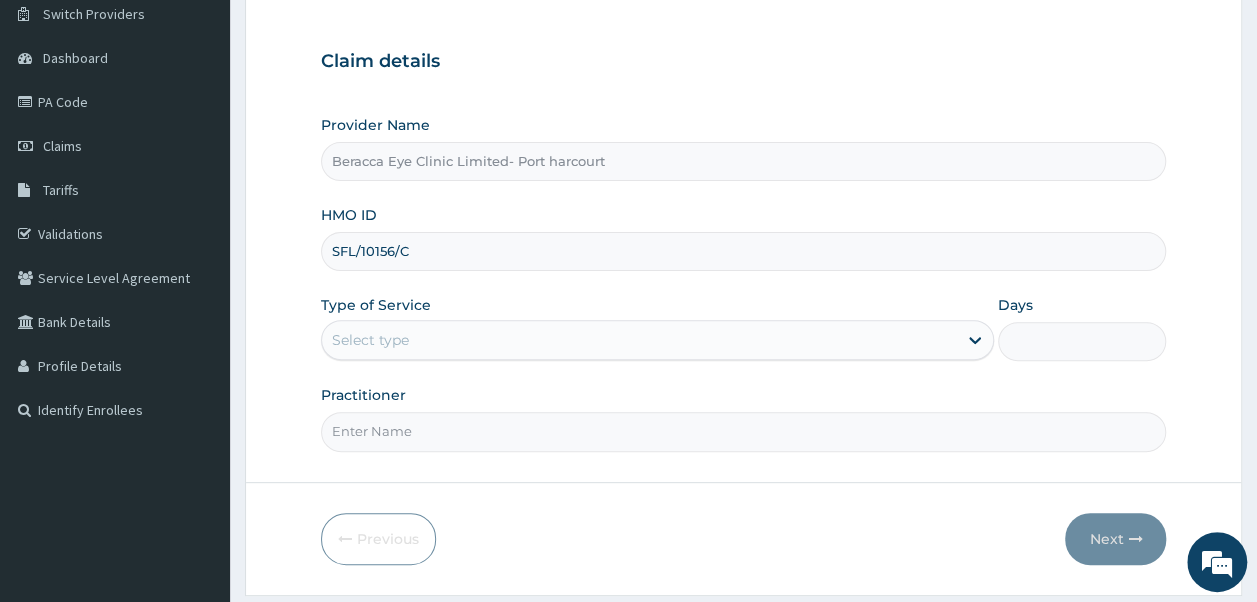 type on "SFL/10156/C" 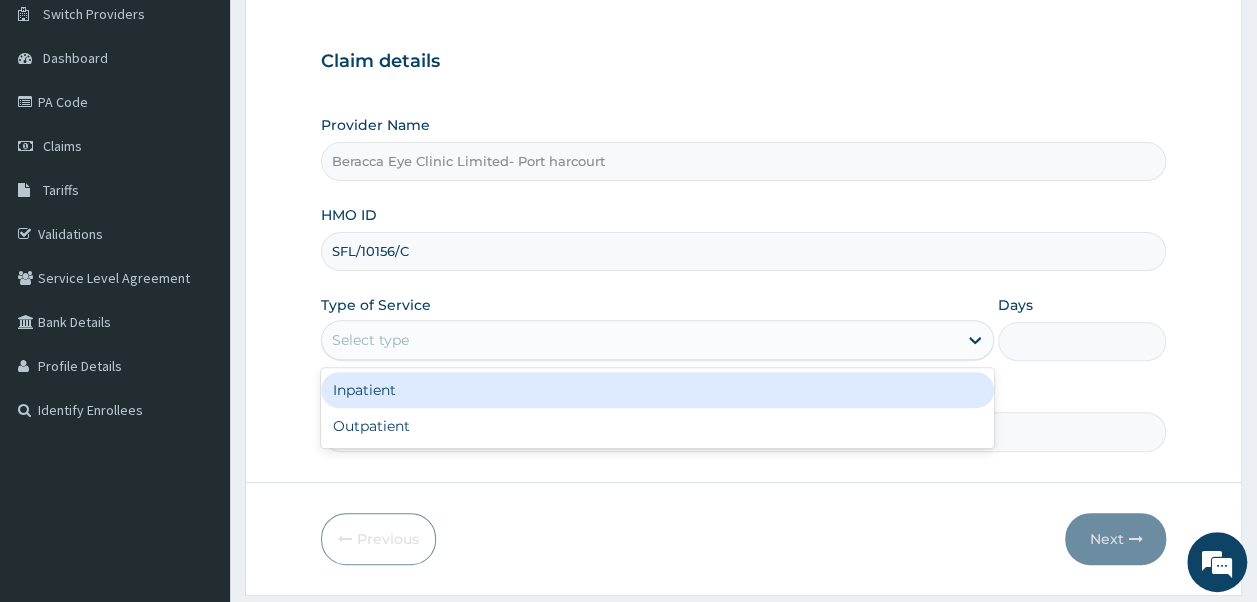 click on "Select type" at bounding box center (657, 340) 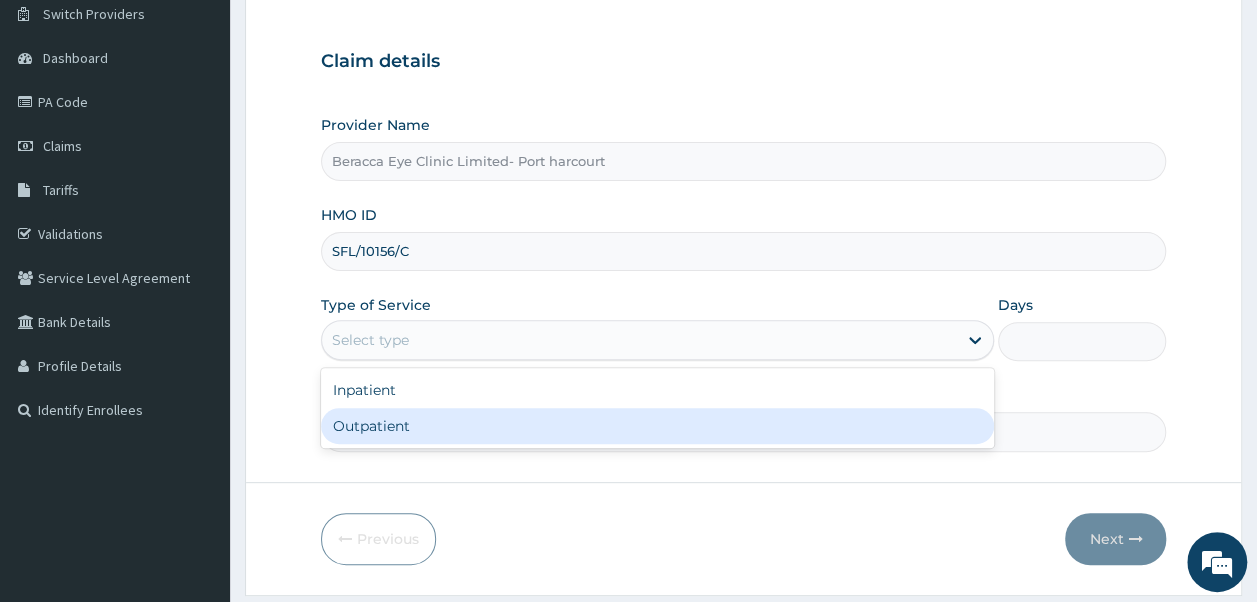 click on "Outpatient" at bounding box center (657, 426) 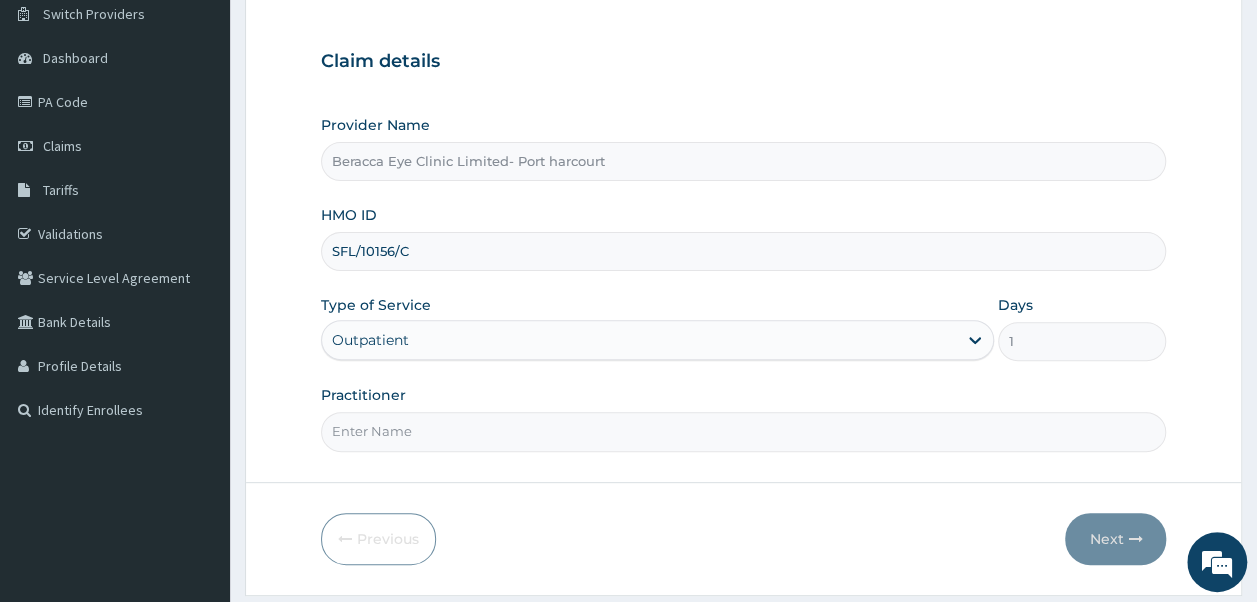 click on "Step  1  of 2 Claim details Provider Name [COMPANY] - [CITY] HMO ID [NUMBER] Type of Service option Outpatient, selected.   Select is focused ,type to refine list, press Down to open the menu,  Outpatient Days 1 Practitioner     Previous   Next" at bounding box center [743, 270] 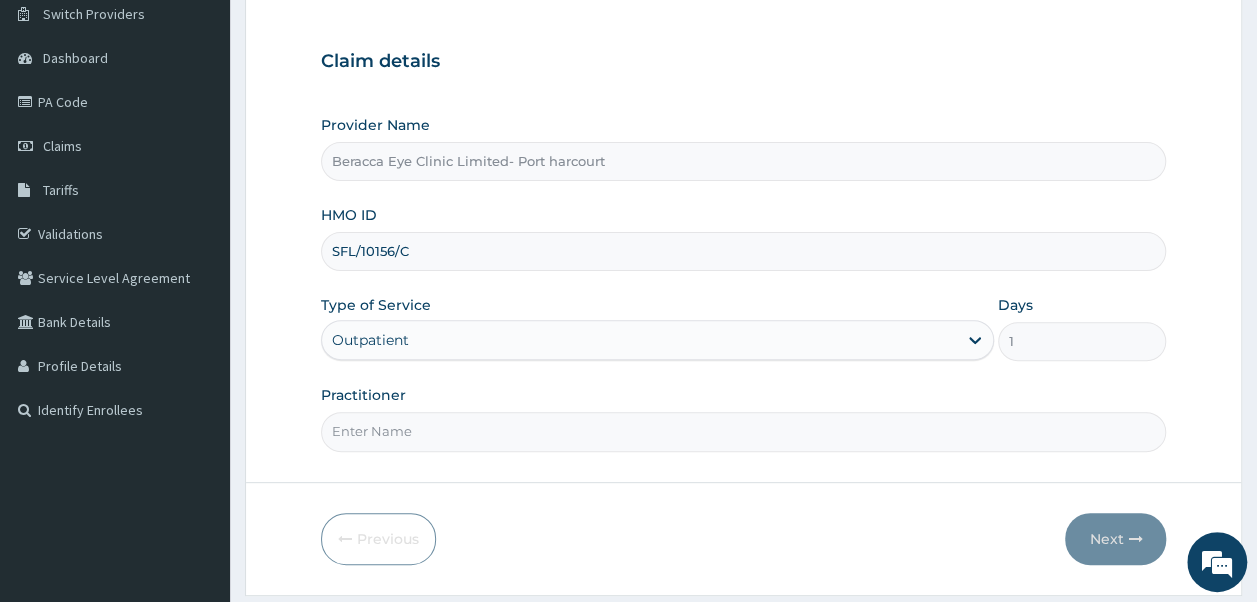 type on "Dr. [LAST]" 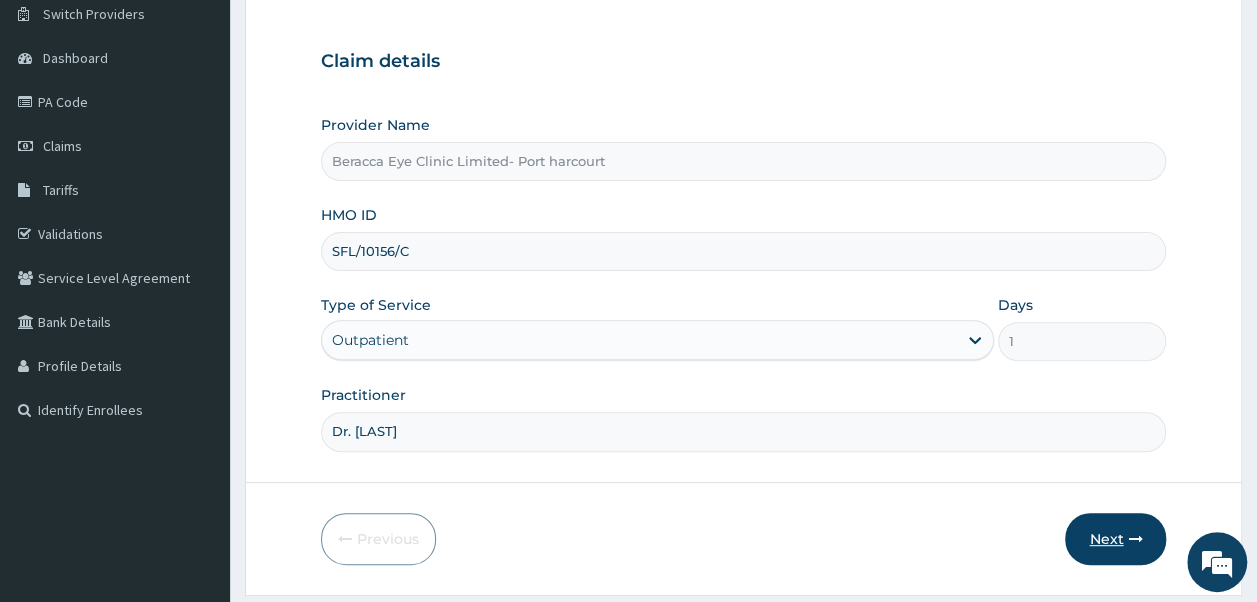 click on "Next" at bounding box center [1115, 539] 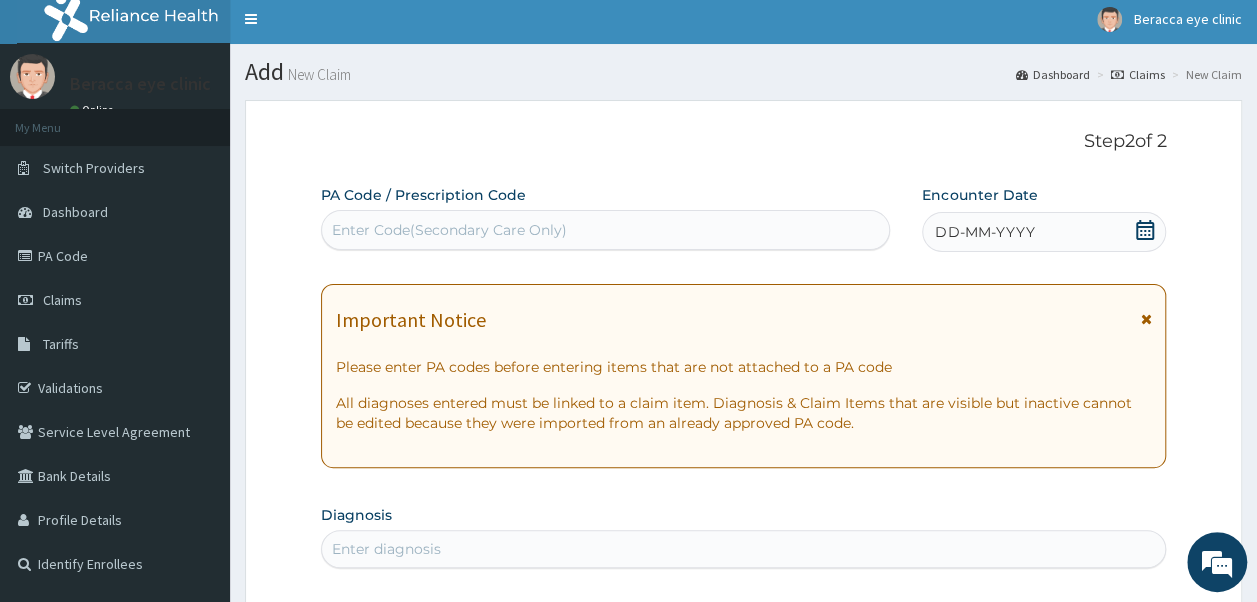 scroll, scrollTop: 0, scrollLeft: 0, axis: both 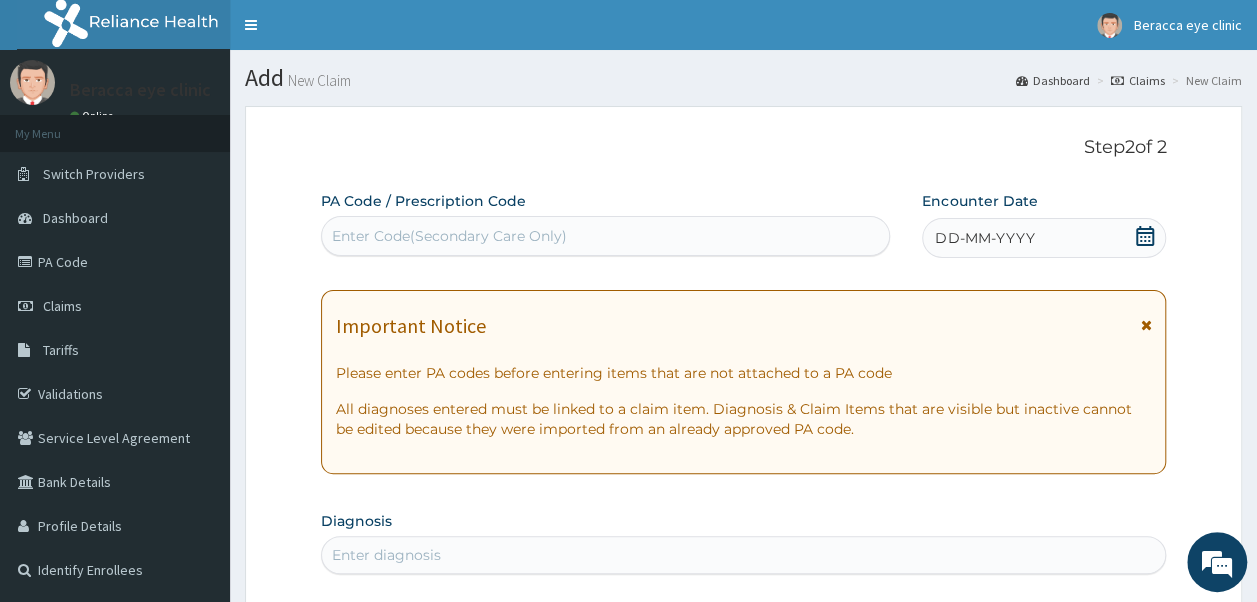 click on "Enter Code(Secondary Care Only)" at bounding box center [606, 236] 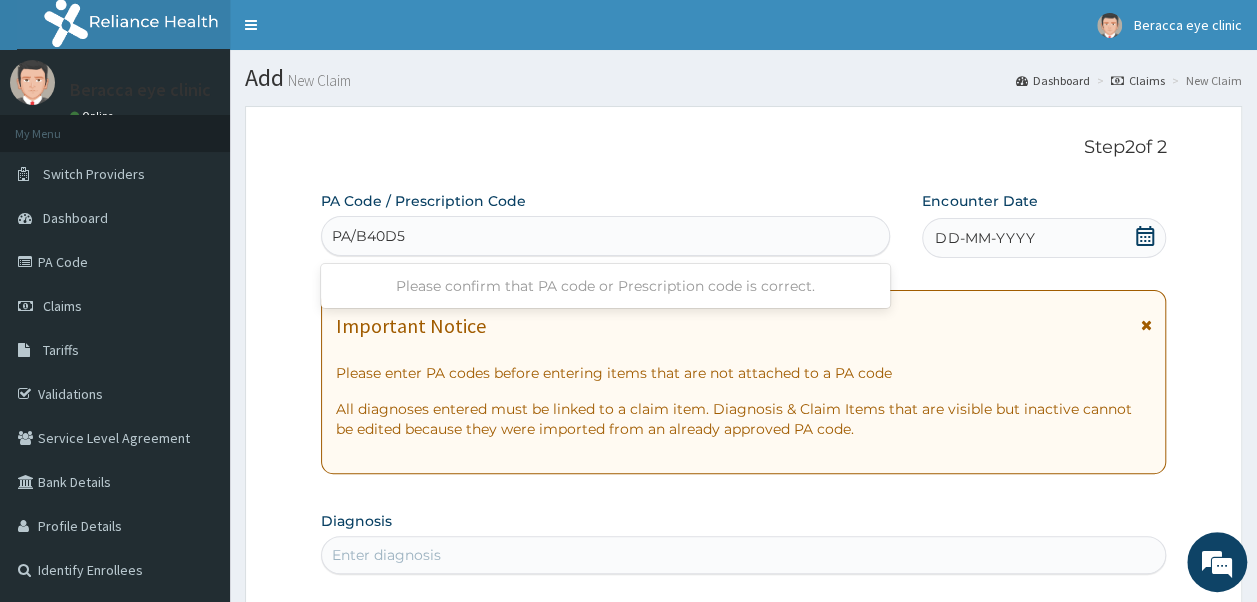type on "PA/B40D58" 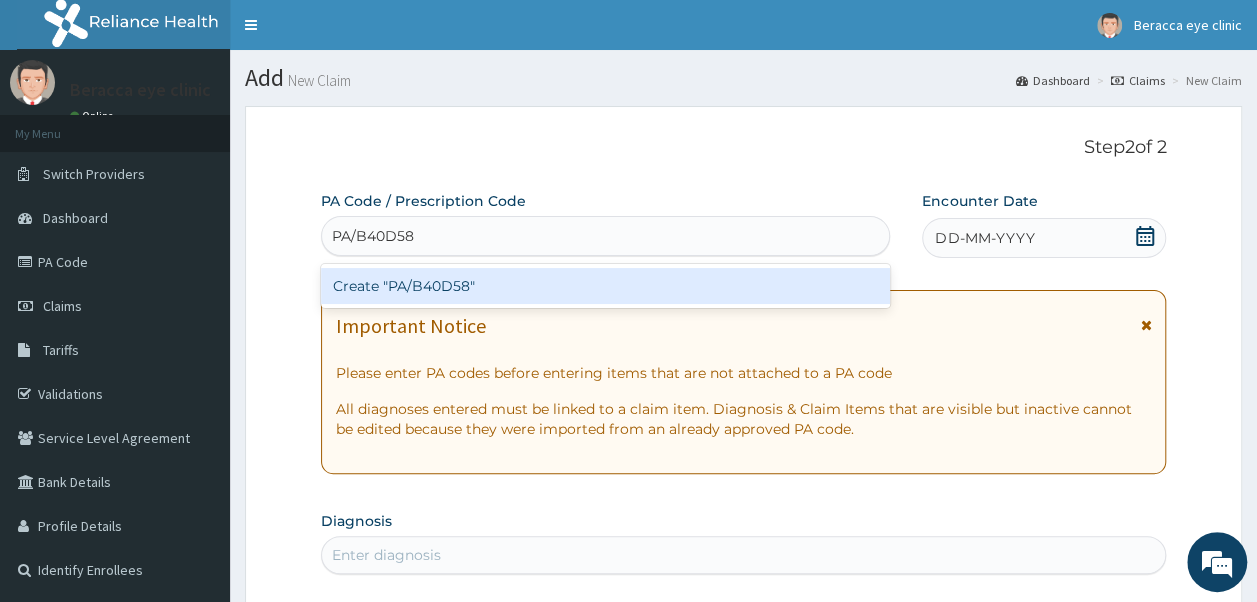 click on "Create "PA/B40D58"" at bounding box center [606, 286] 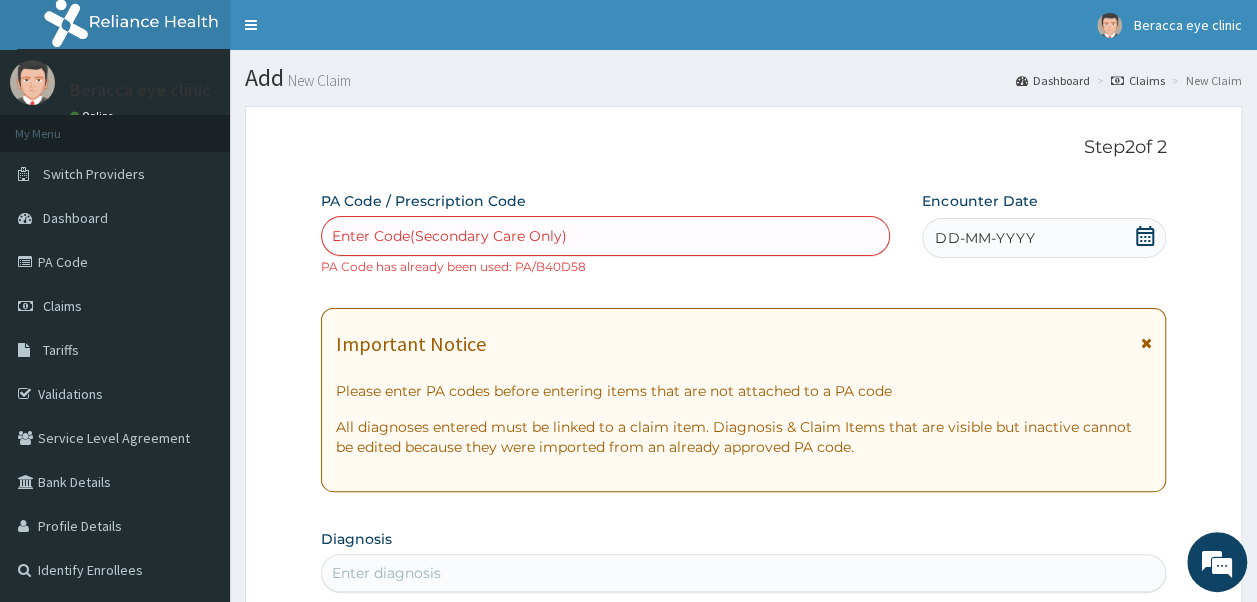 click on "Enter Code(Secondary Care Only)" at bounding box center (606, 236) 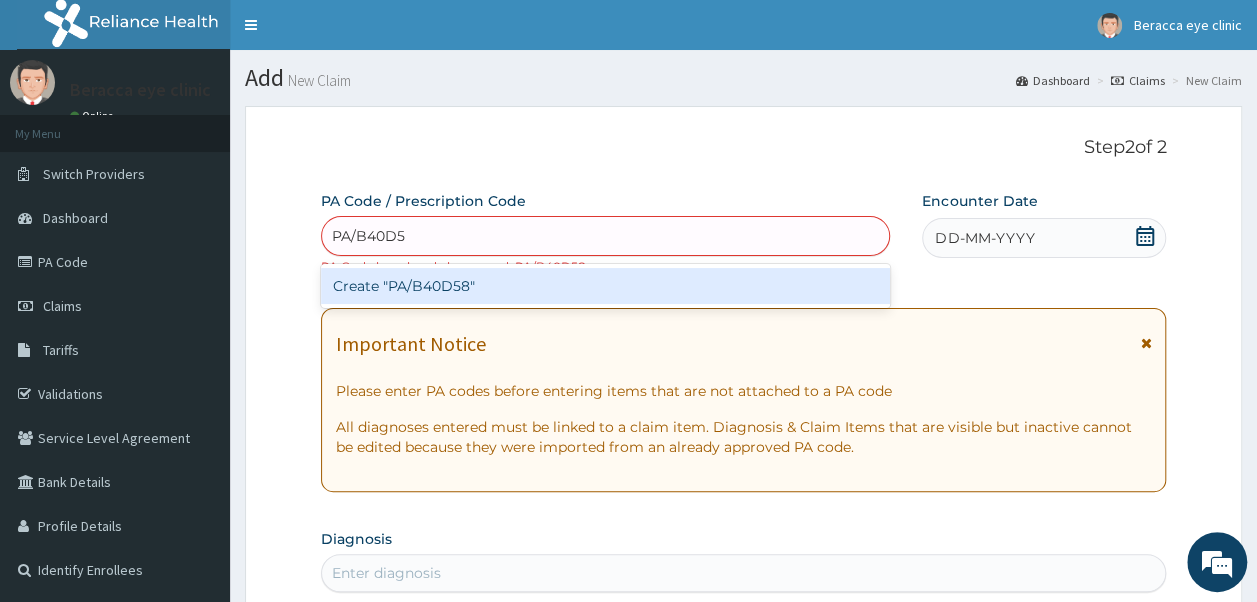 type on "PA/B40D58" 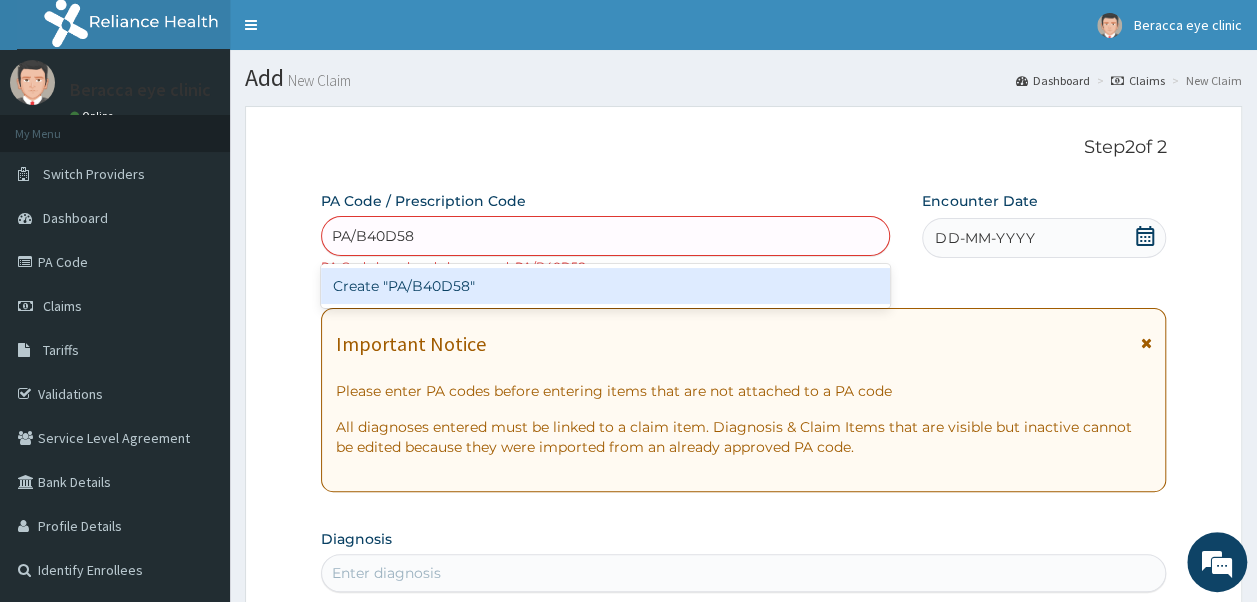 click on "Create "PA/B40D58"" at bounding box center (606, 286) 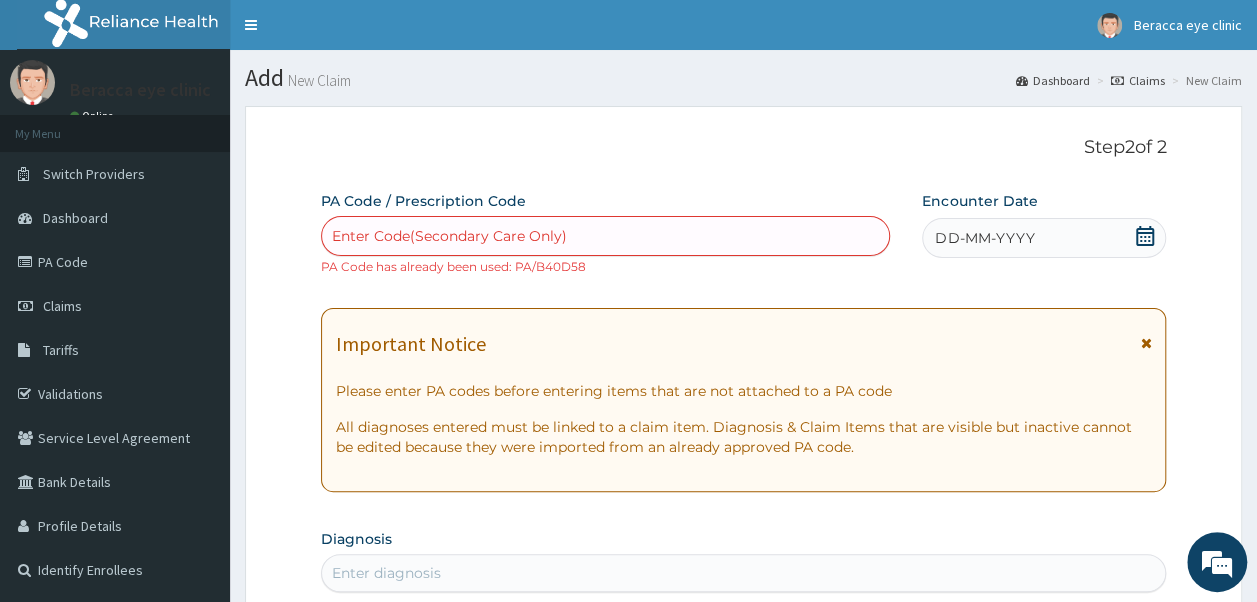 click on "Enter Code(Secondary Care Only)" at bounding box center (606, 236) 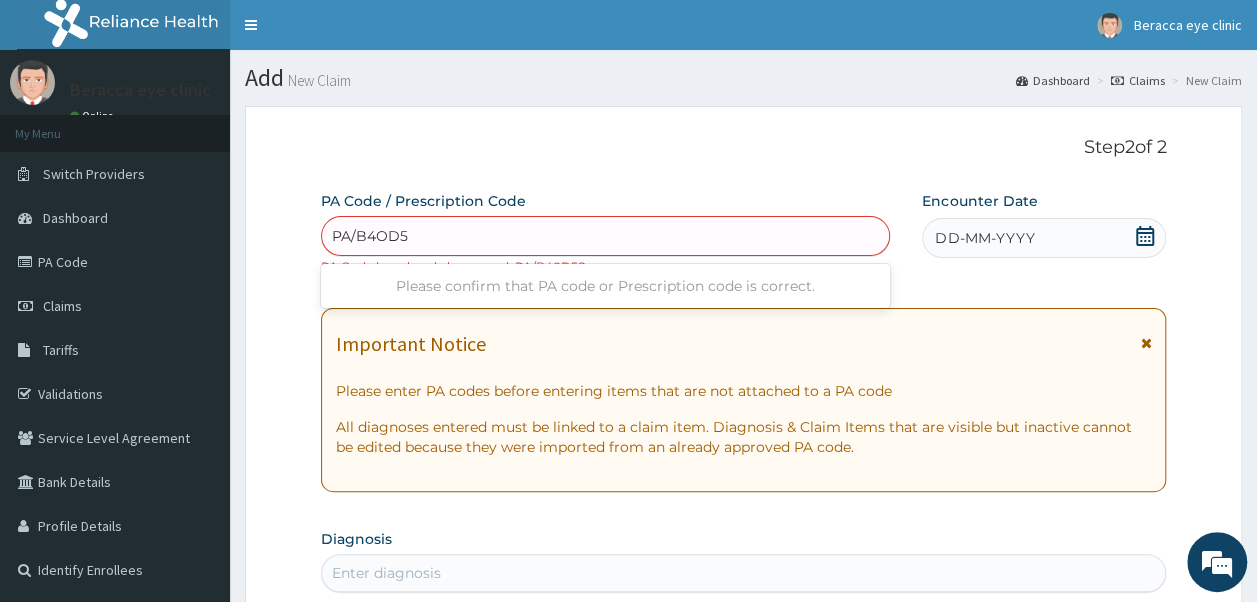 type on "PA/B4OD58" 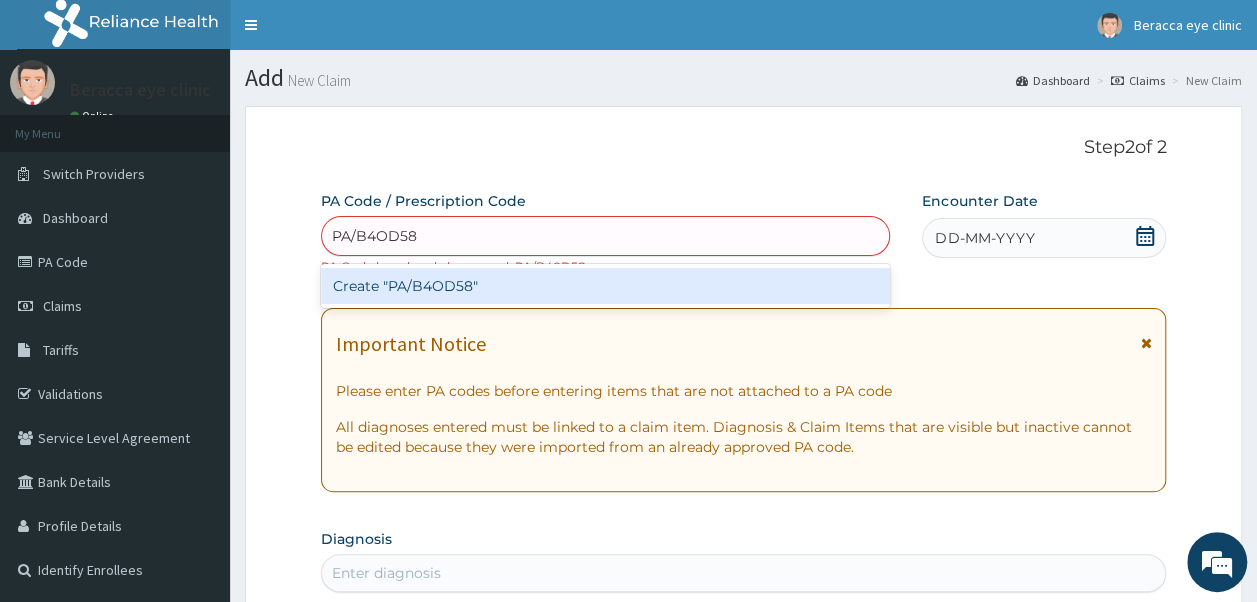 click on "Create "PA/B4OD58"" at bounding box center (606, 286) 